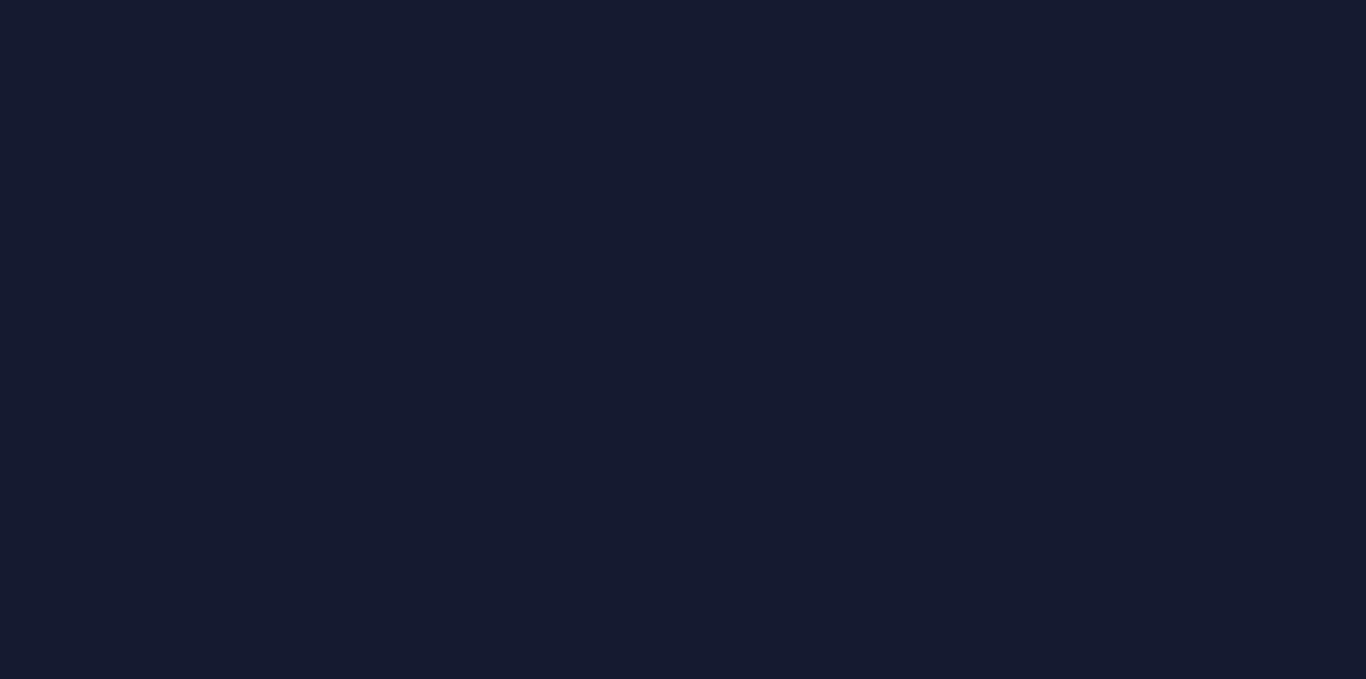 scroll, scrollTop: 0, scrollLeft: 0, axis: both 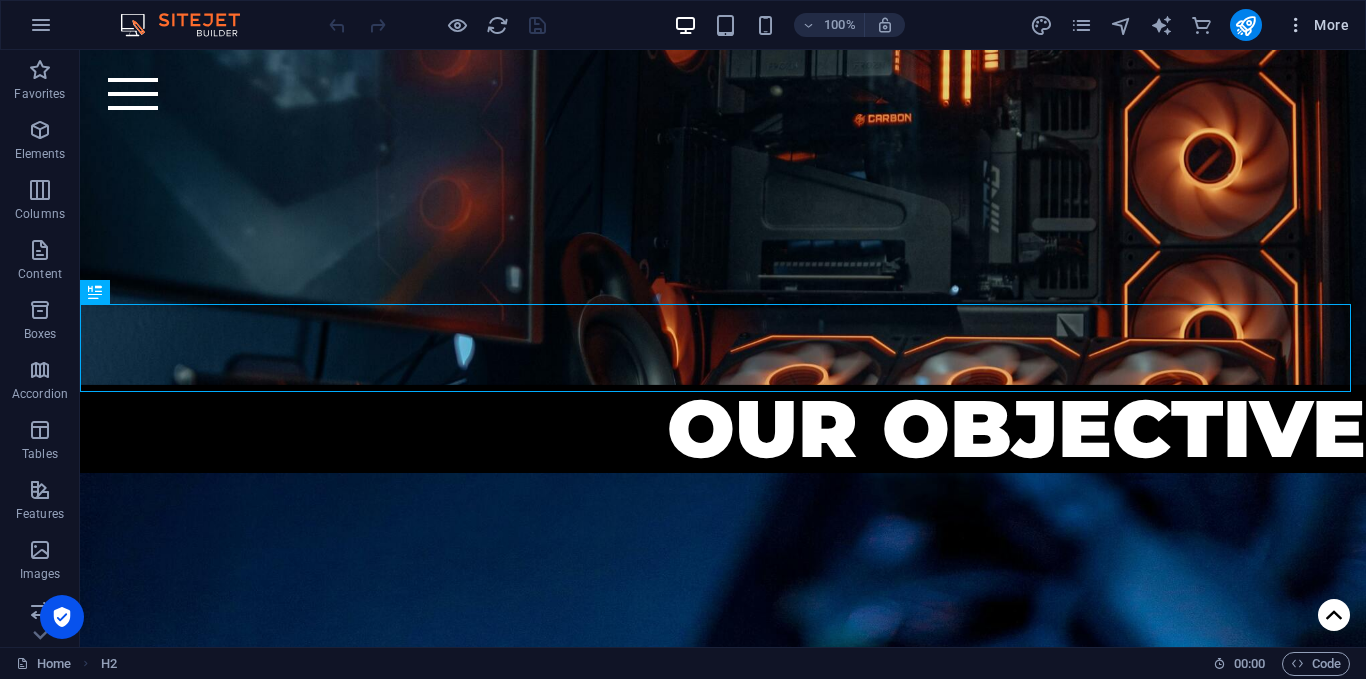 click on "More" at bounding box center [1317, 25] 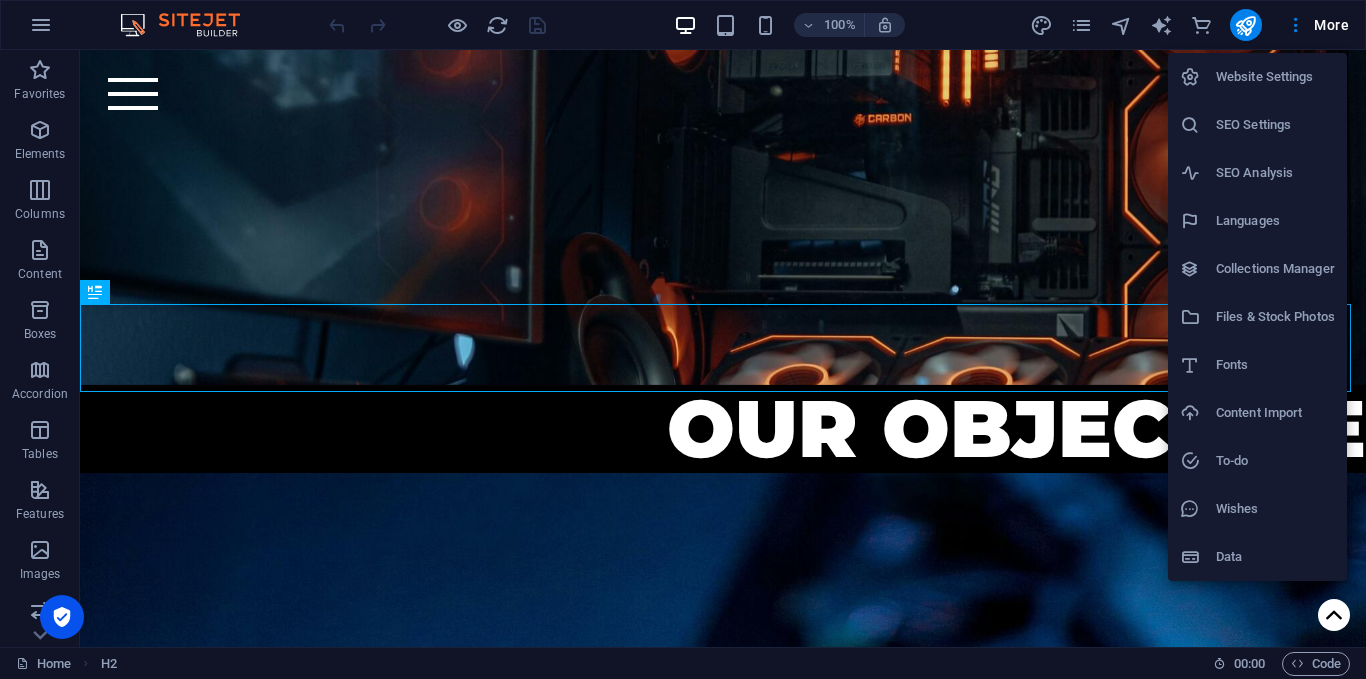 click on "Collections Manager" at bounding box center [1275, 269] 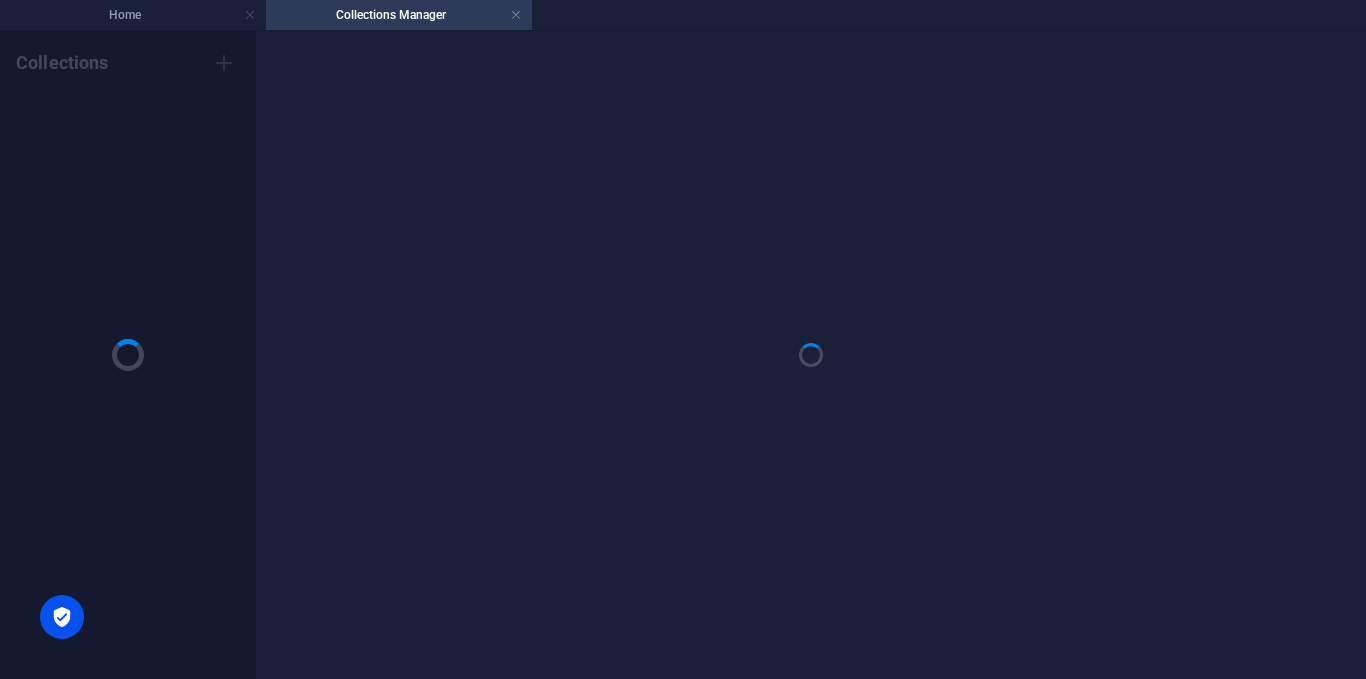 scroll, scrollTop: 0, scrollLeft: 0, axis: both 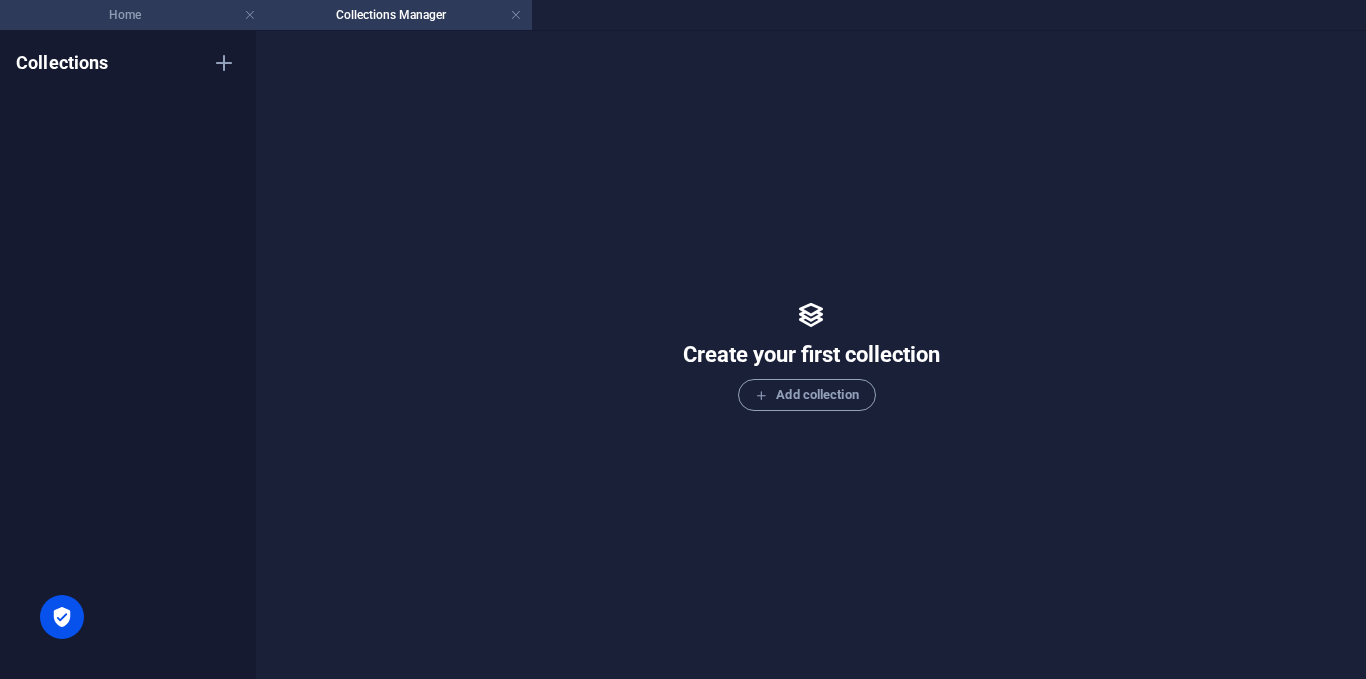 click on "Home" at bounding box center (133, 15) 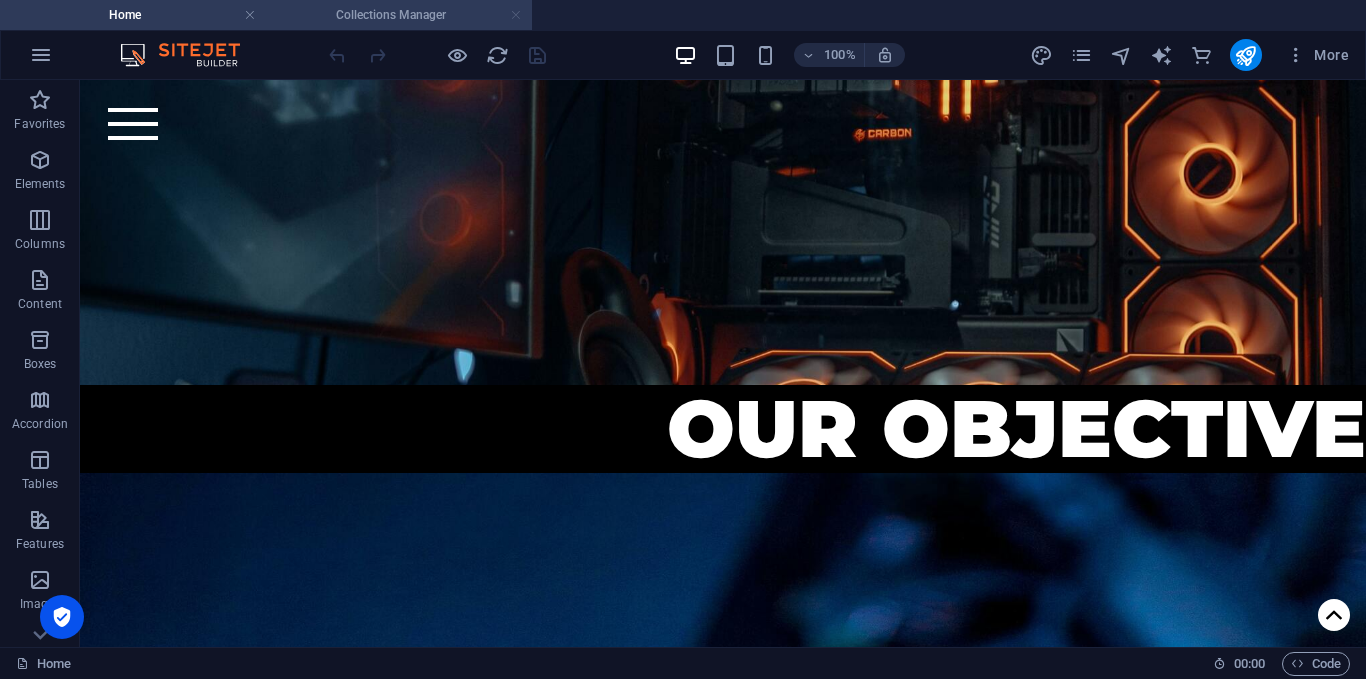 click at bounding box center (516, 15) 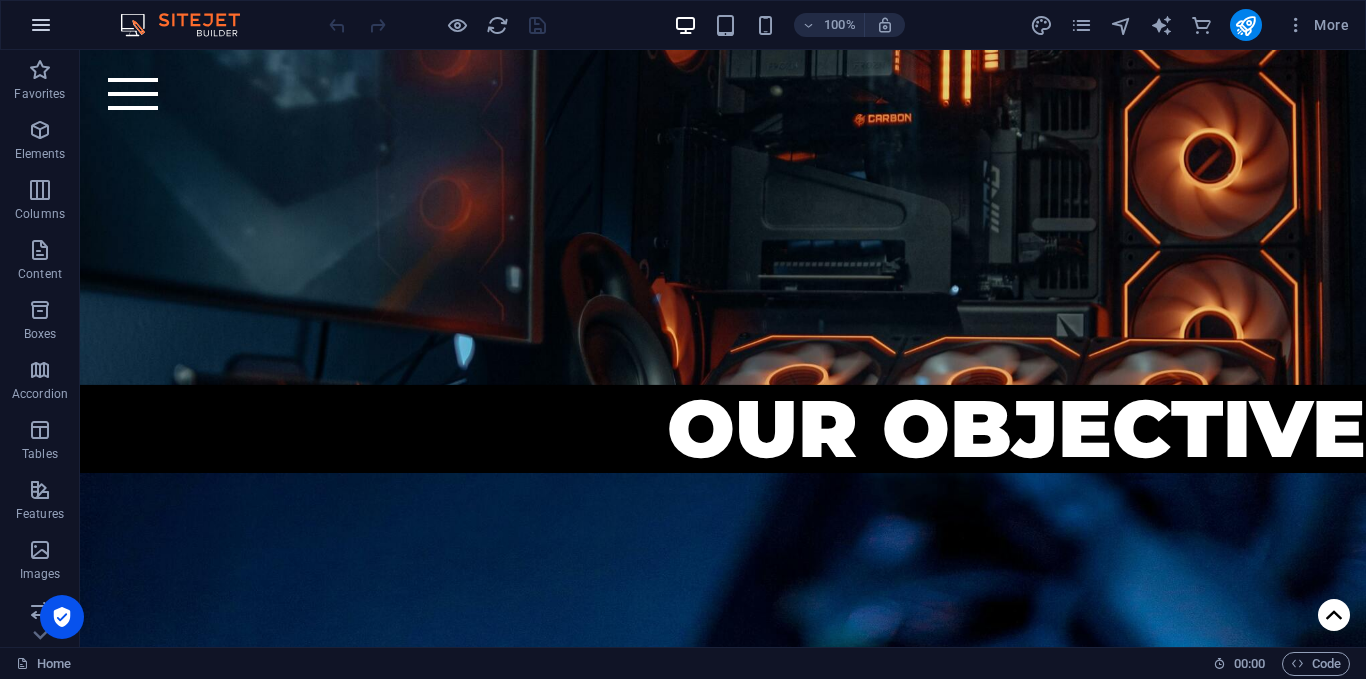 click at bounding box center (41, 25) 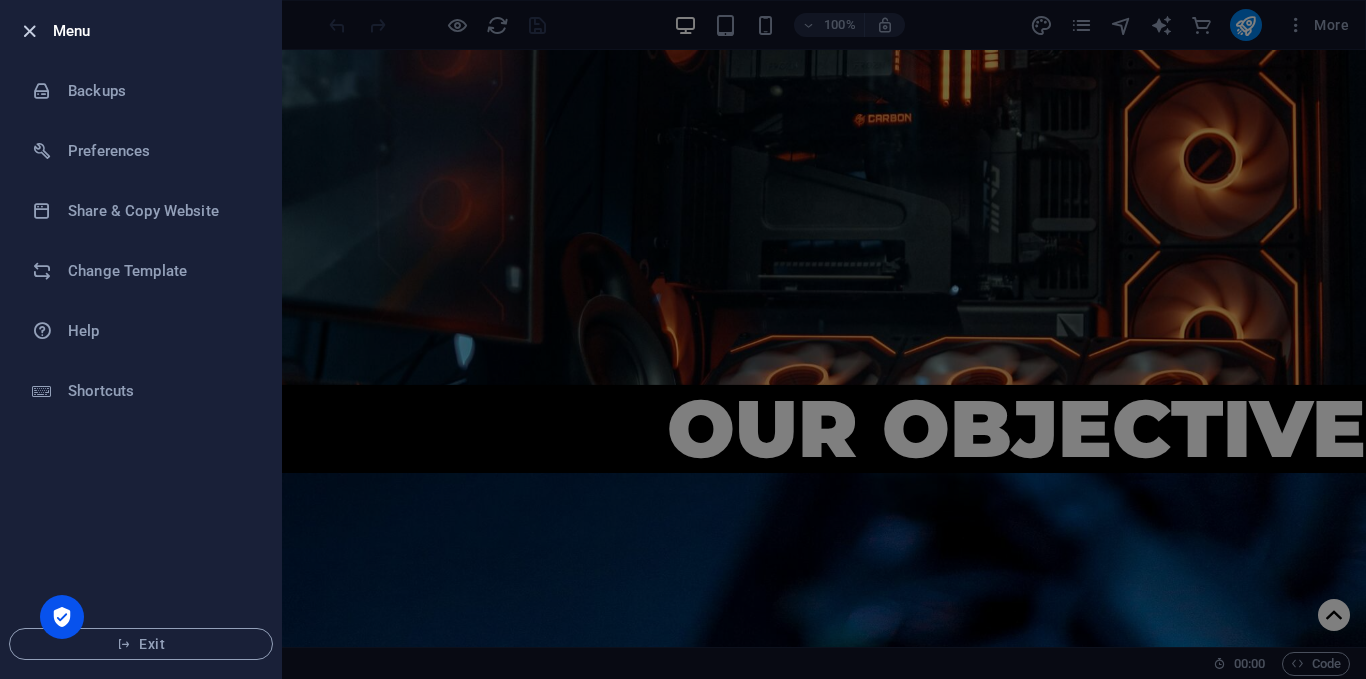 click at bounding box center (29, 31) 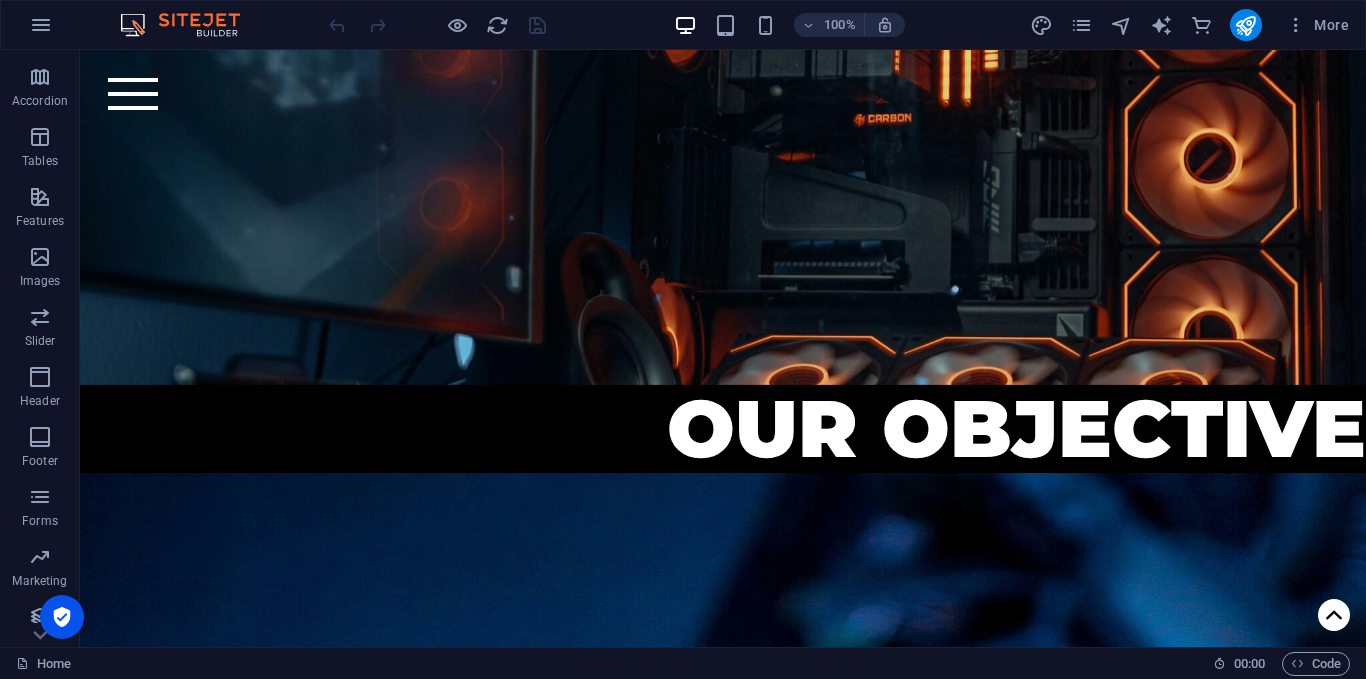 scroll, scrollTop: 363, scrollLeft: 0, axis: vertical 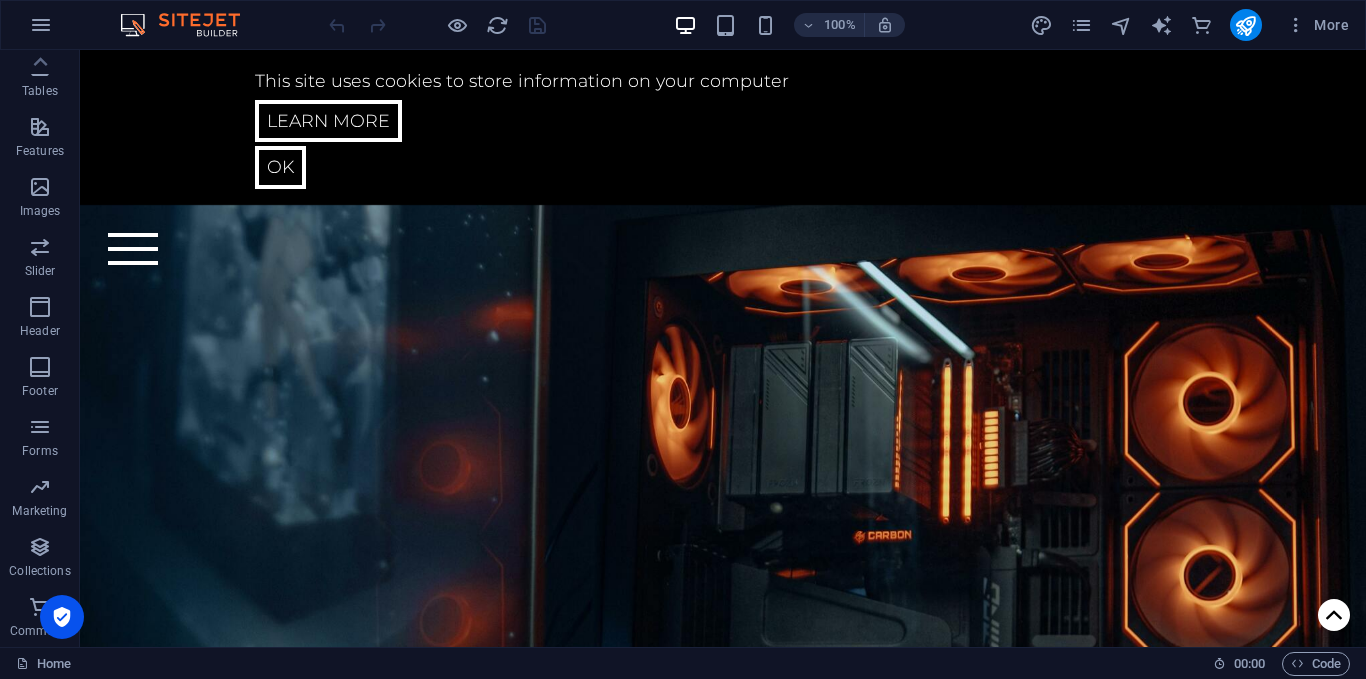 drag, startPoint x: 1360, startPoint y: 586, endPoint x: 1444, endPoint y: 97, distance: 496.16226 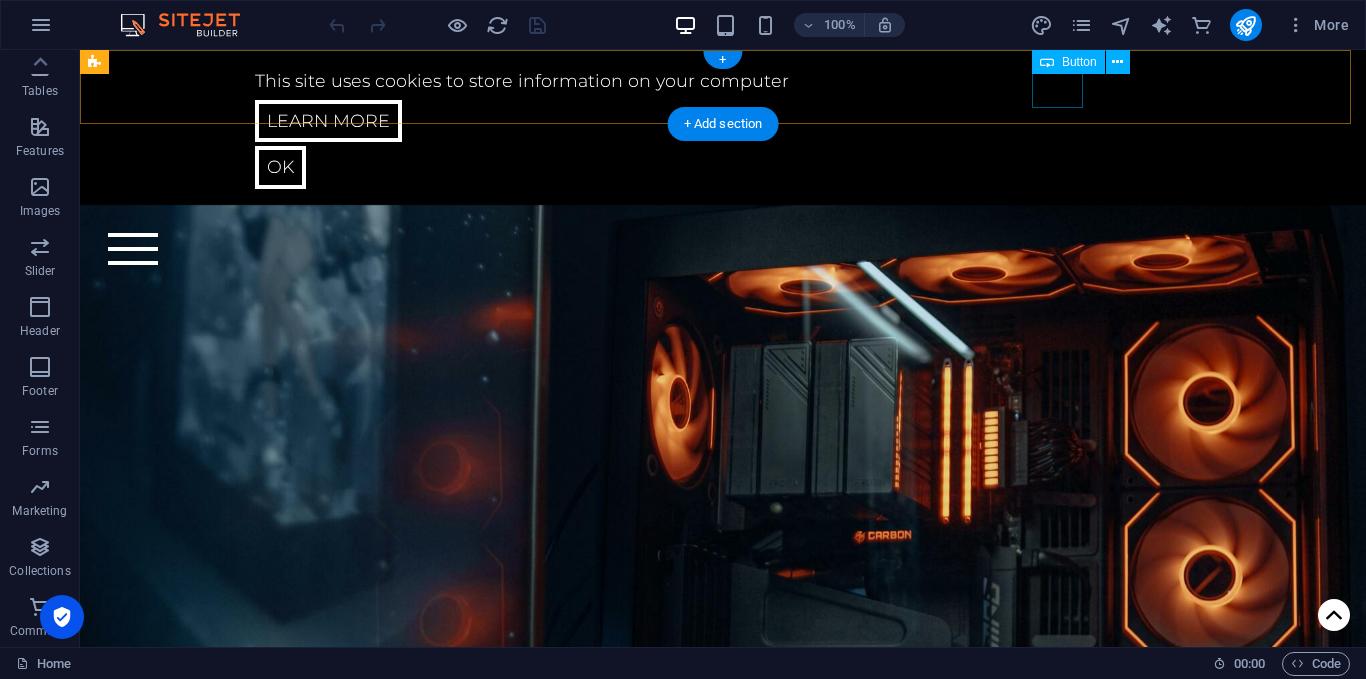 click on "Ok" at bounding box center [723, 167] 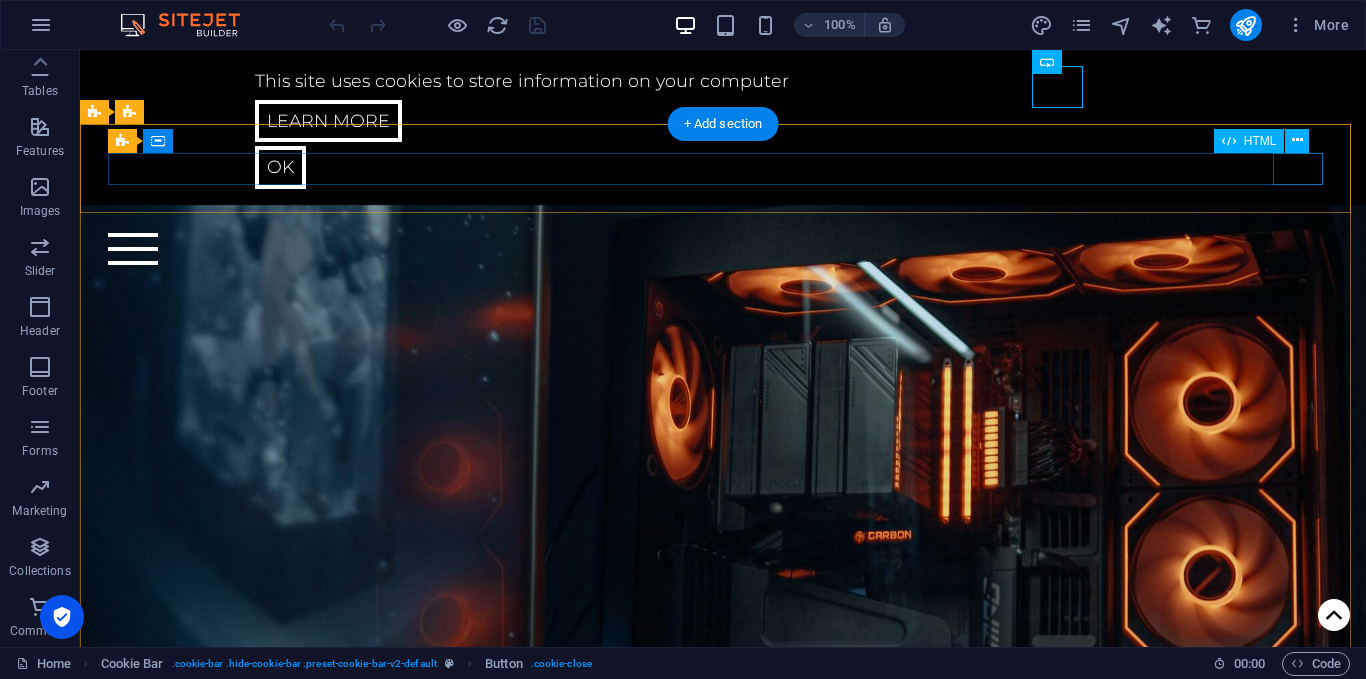 click at bounding box center [722, 249] 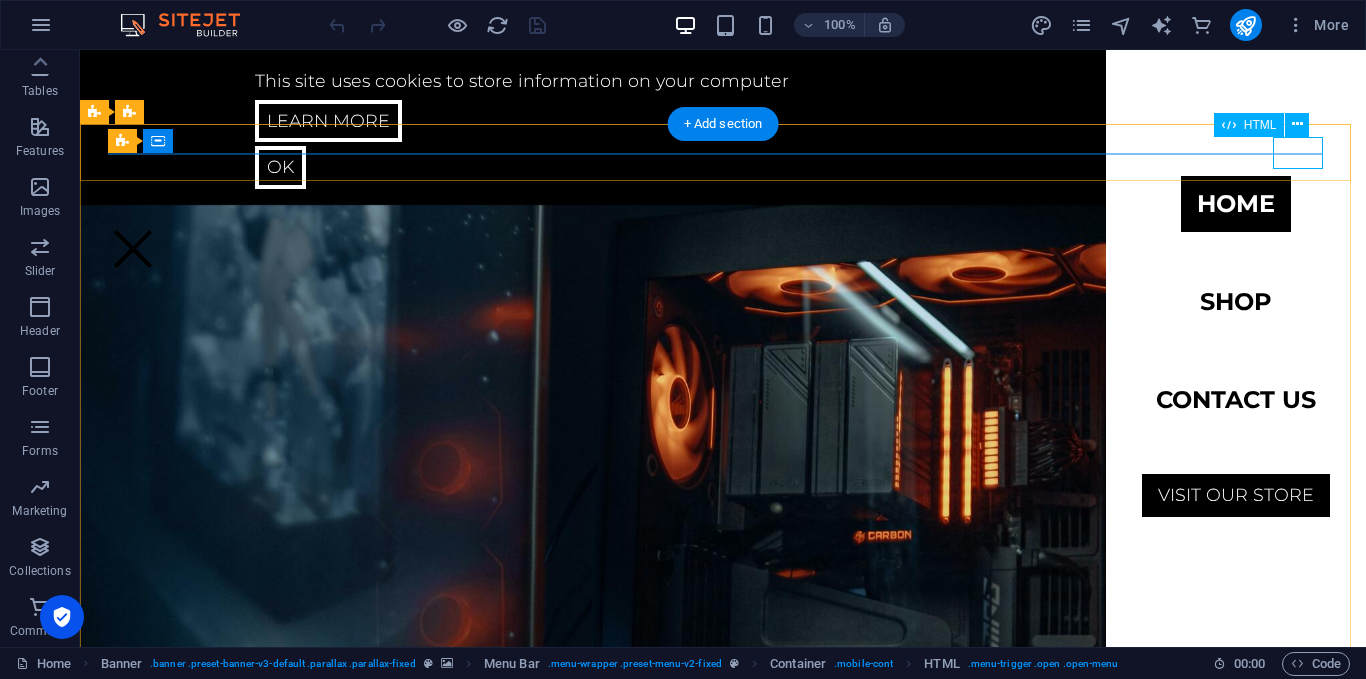 click at bounding box center [133, 249] 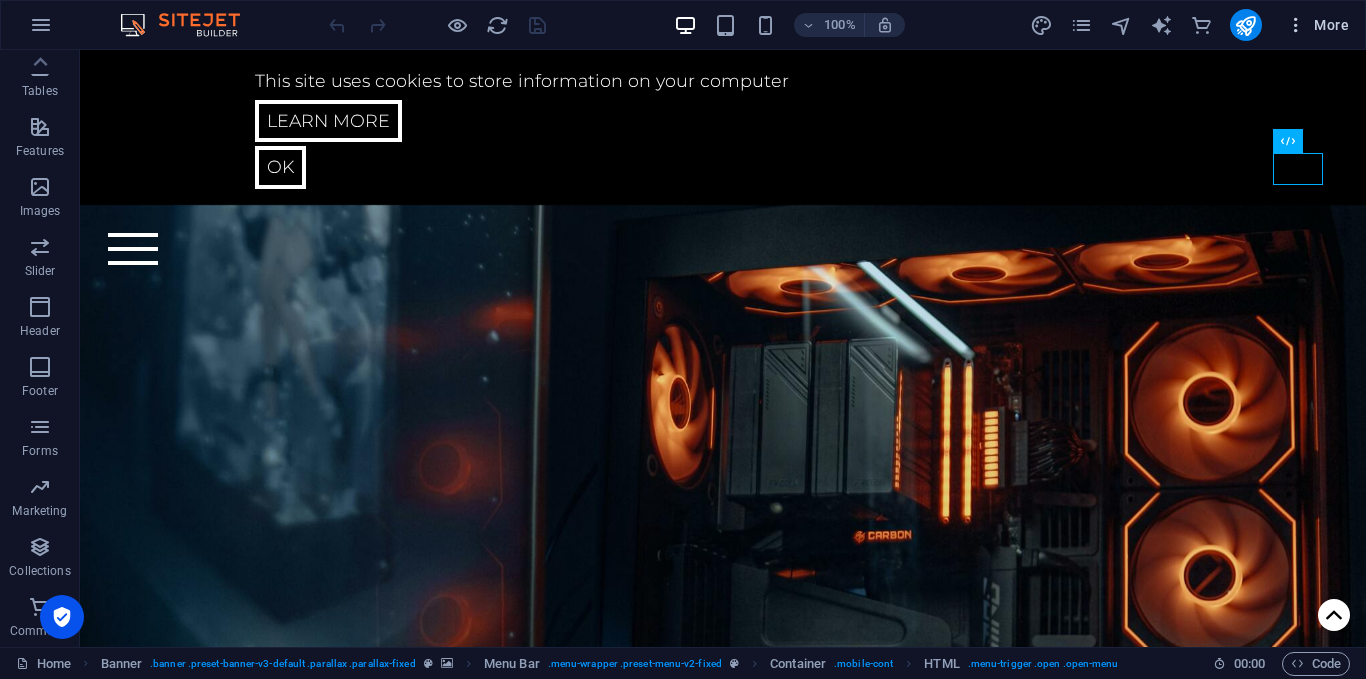 click on "More" at bounding box center (1317, 25) 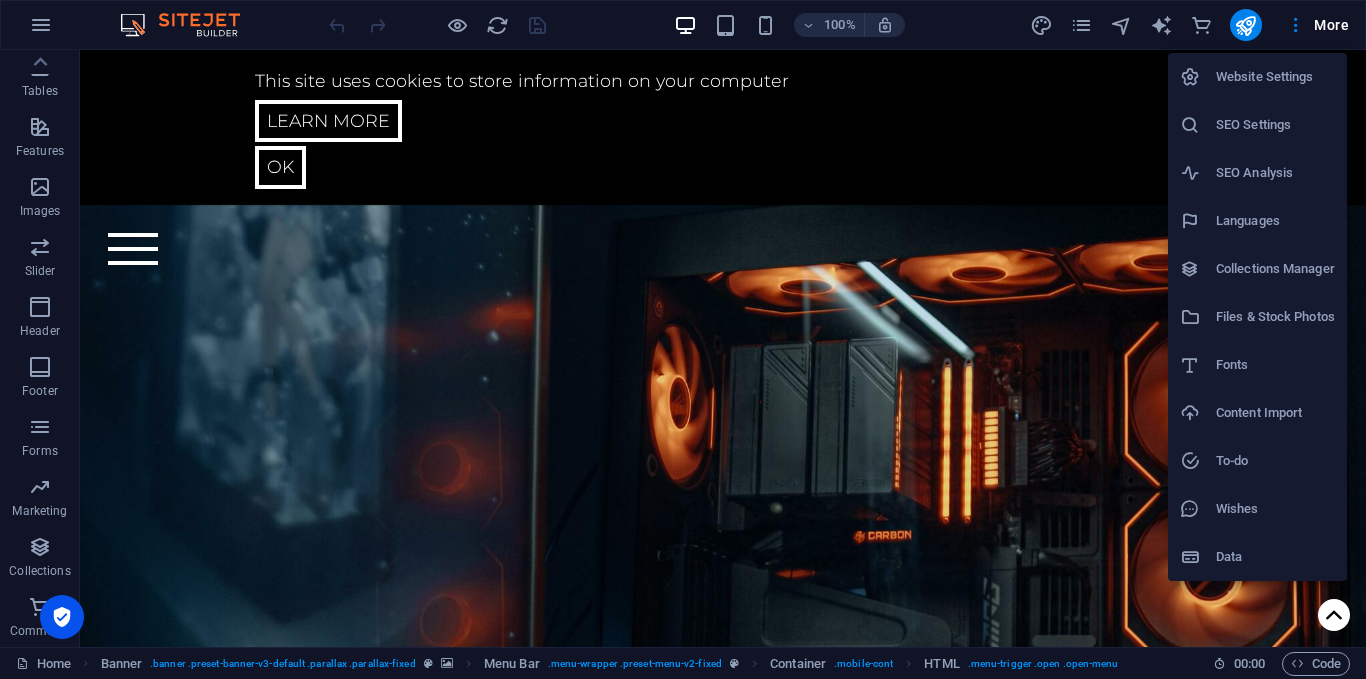 click on "SEO Analysis" at bounding box center (1257, 173) 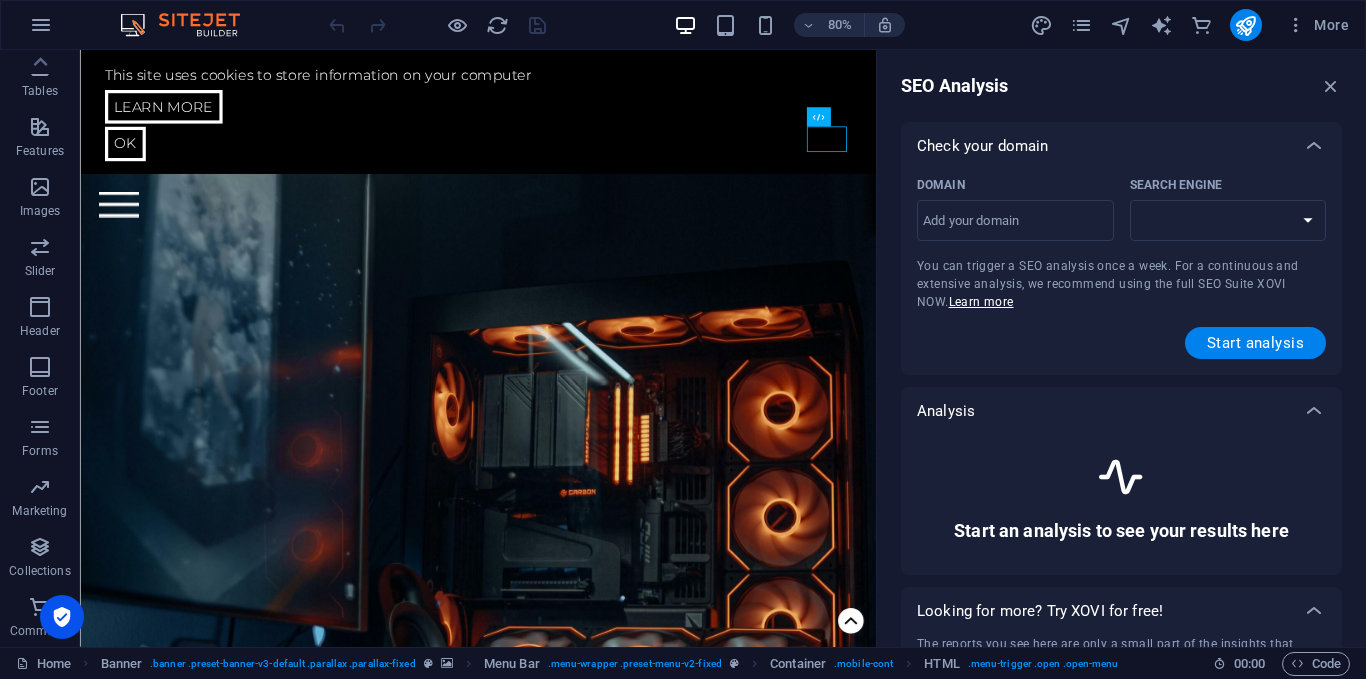 select on "[DOMAIN_NAME]" 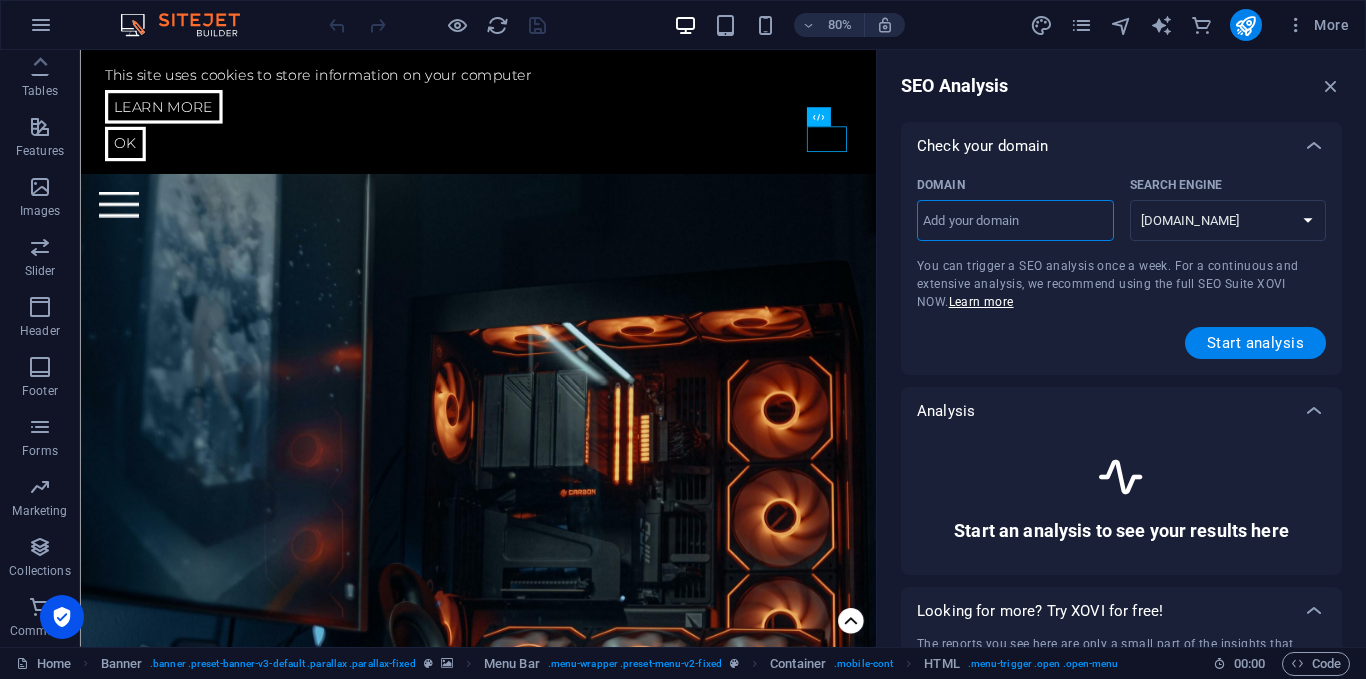 click on "Domain ​" at bounding box center [1015, 221] 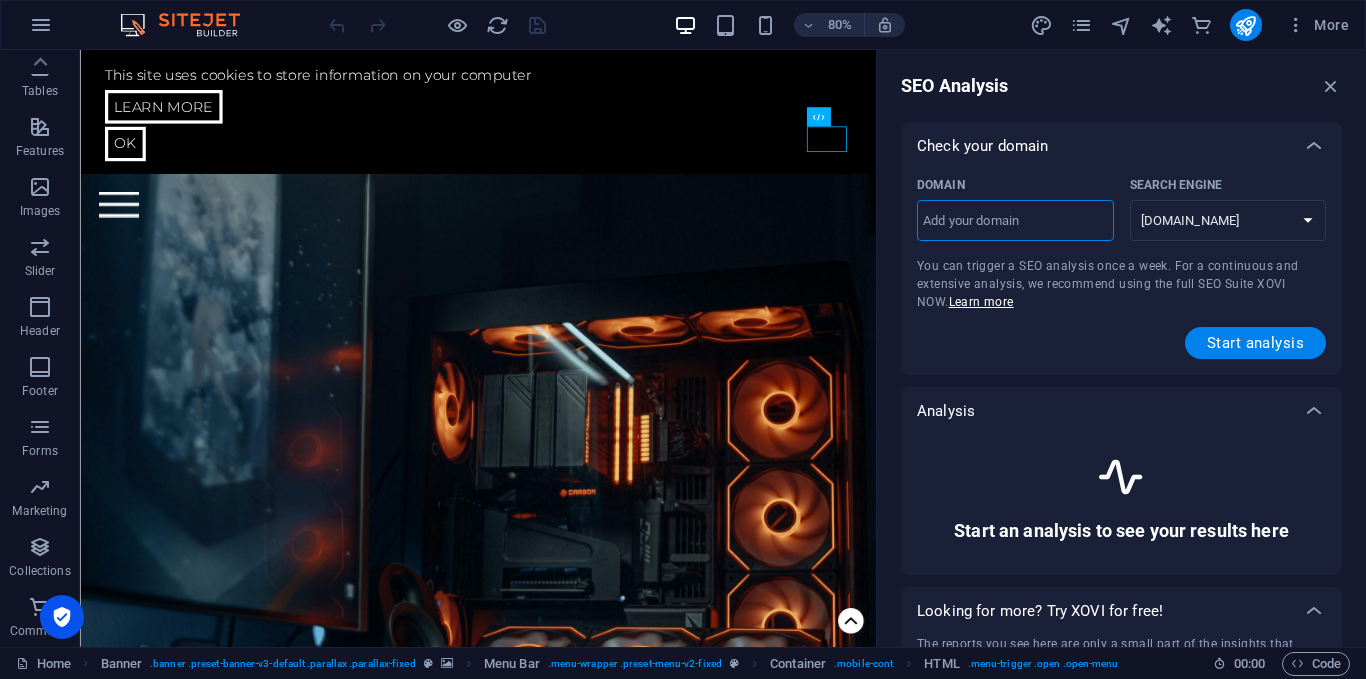 type on "[DOMAIN_NAME]" 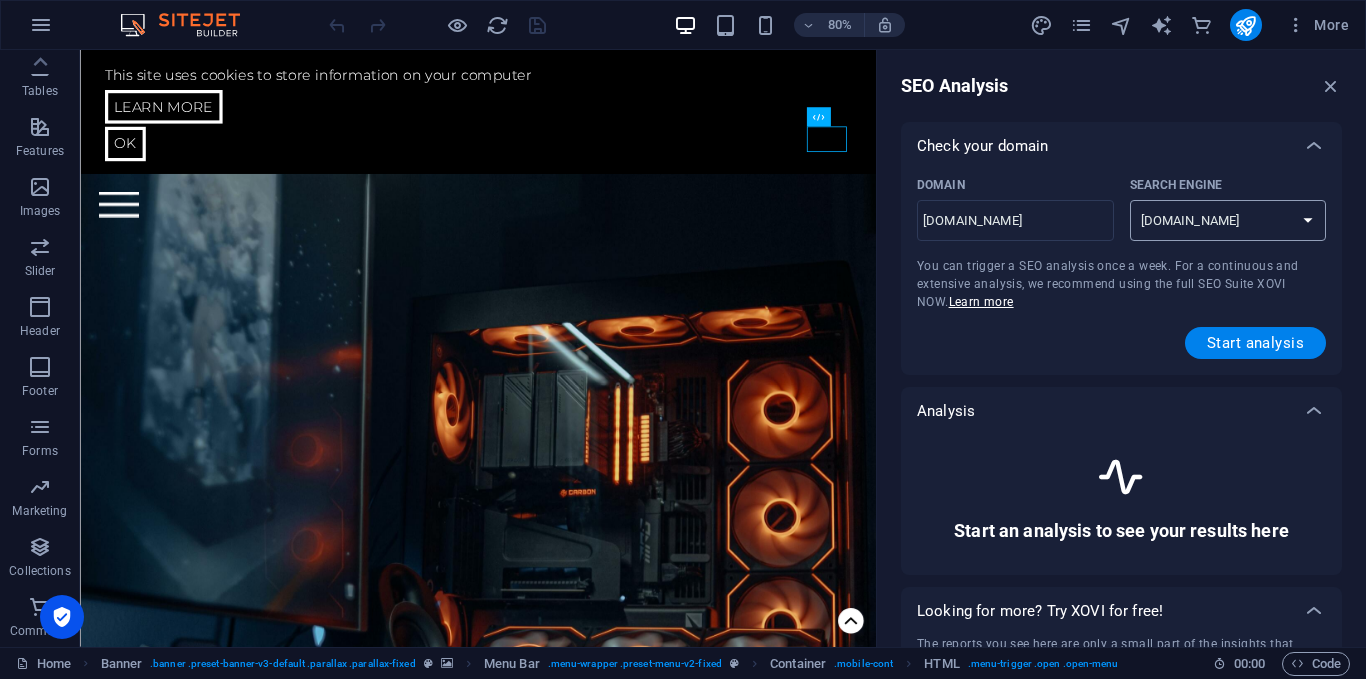 click on "[DOMAIN_NAME] [DOMAIN_NAME] [DOMAIN_NAME] [DOMAIN_NAME] [DOMAIN_NAME] [DOMAIN_NAME] [DOMAIN_NAME] [DOMAIN_NAME] [DOMAIN_NAME] [DOMAIN_NAME]" at bounding box center (1228, 220) 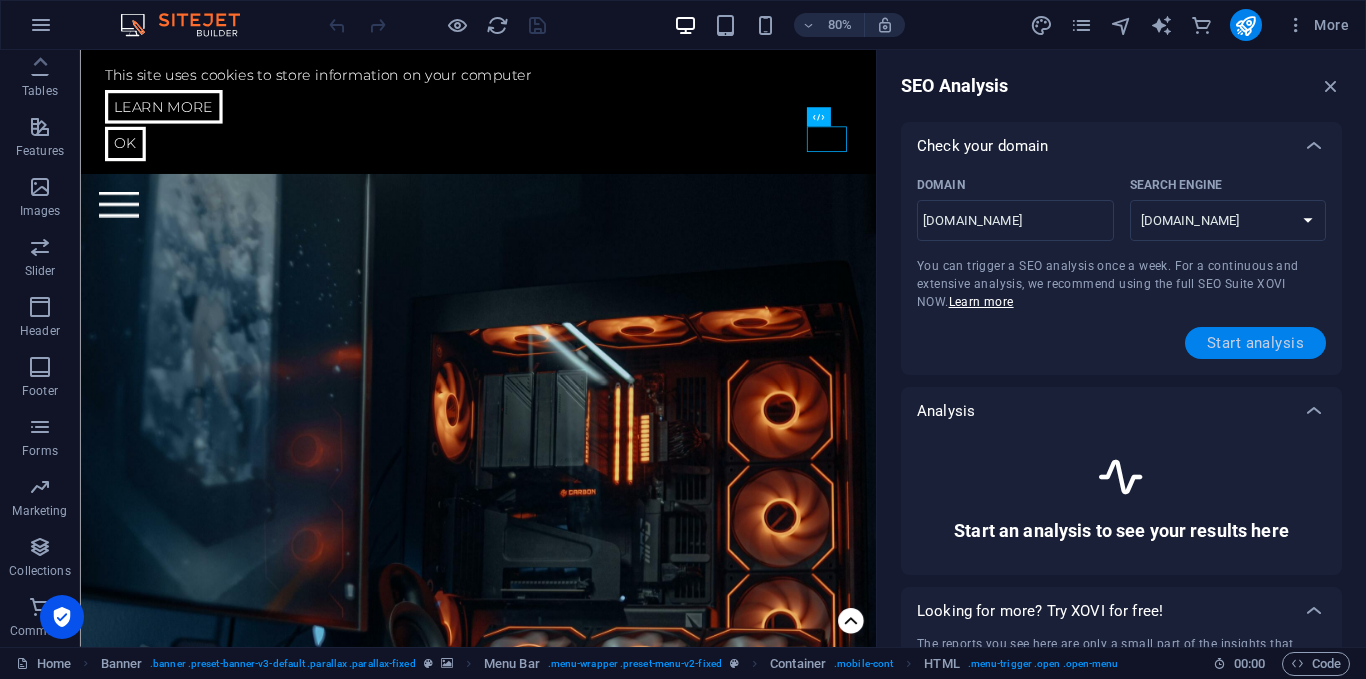 click on "Start analysis" at bounding box center [1255, 343] 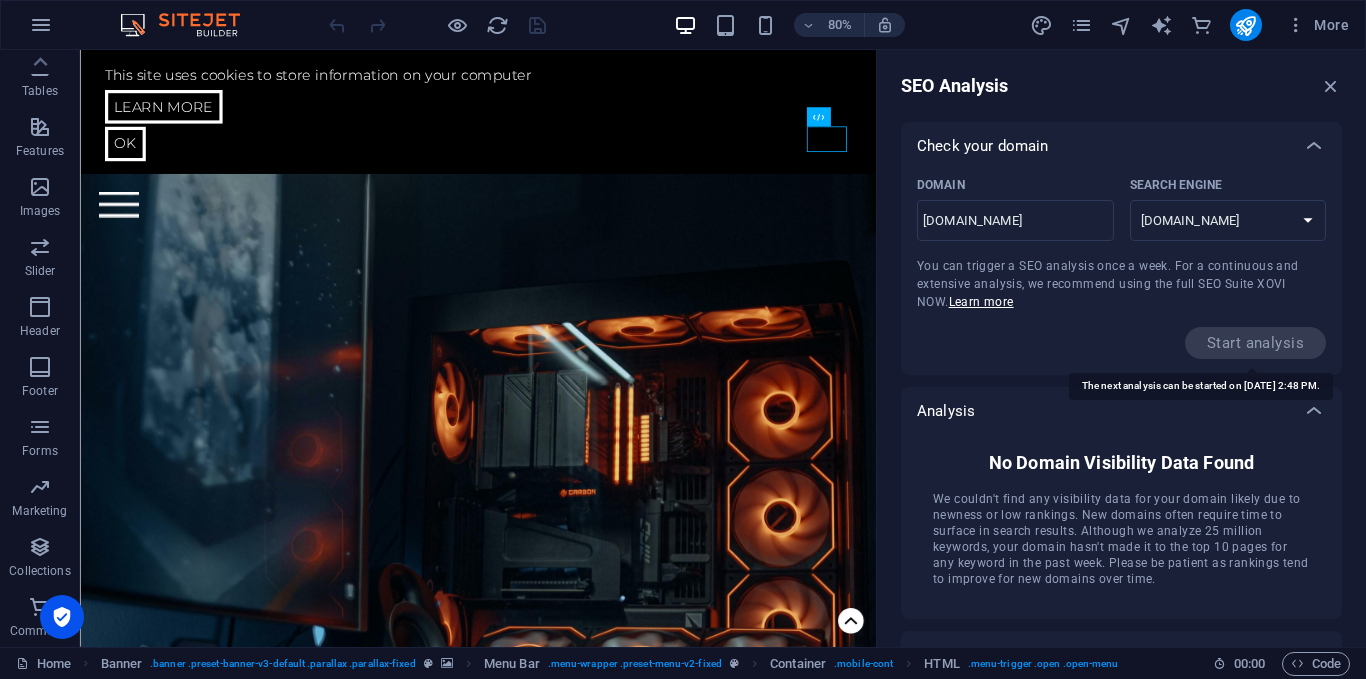 click on "Start analysis" at bounding box center [1255, 343] 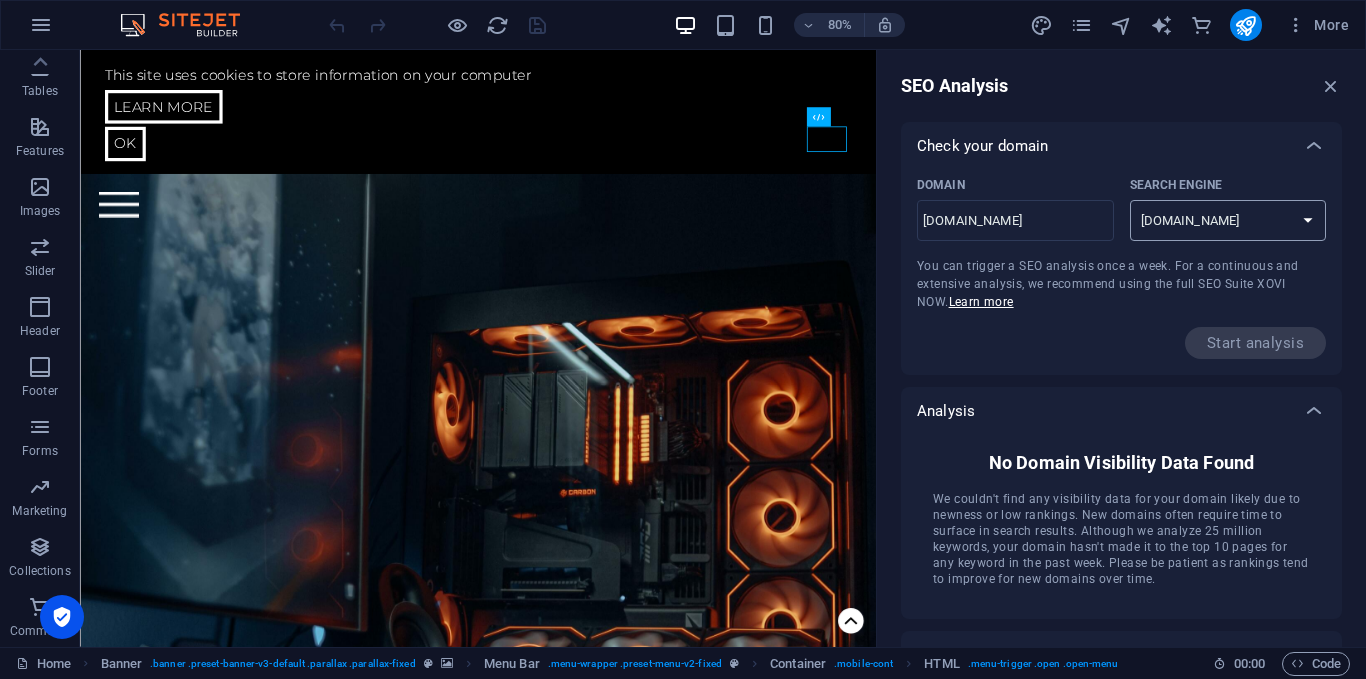 click on "[DOMAIN_NAME] [DOMAIN_NAME] [DOMAIN_NAME] [DOMAIN_NAME] [DOMAIN_NAME] [DOMAIN_NAME] [DOMAIN_NAME] [DOMAIN_NAME] [DOMAIN_NAME] [DOMAIN_NAME]" at bounding box center (1228, 220) 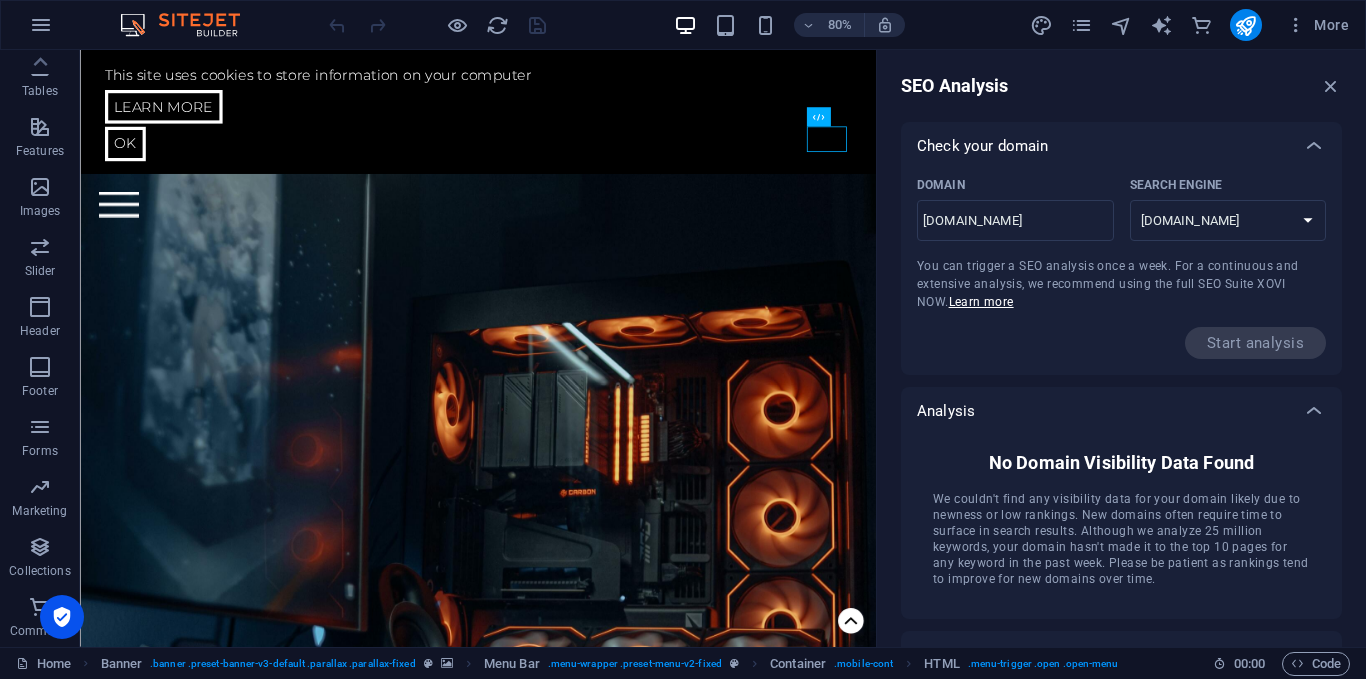 click on "[DOMAIN_NAME] [DOMAIN_NAME] [DOMAIN_NAME] [DOMAIN_NAME] [DOMAIN_NAME] [DOMAIN_NAME] [DOMAIN_NAME] [DOMAIN_NAME] [DOMAIN_NAME] [DOMAIN_NAME]" at bounding box center [1228, 220] 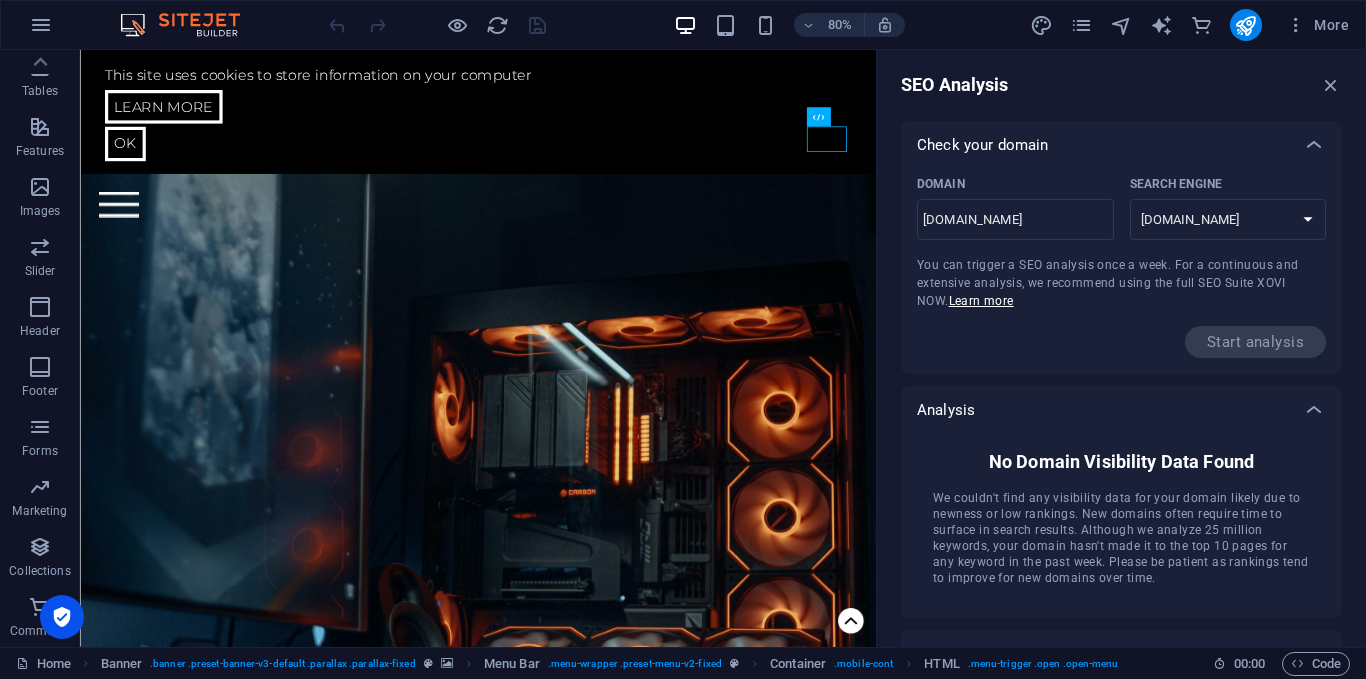 scroll, scrollTop: 0, scrollLeft: 0, axis: both 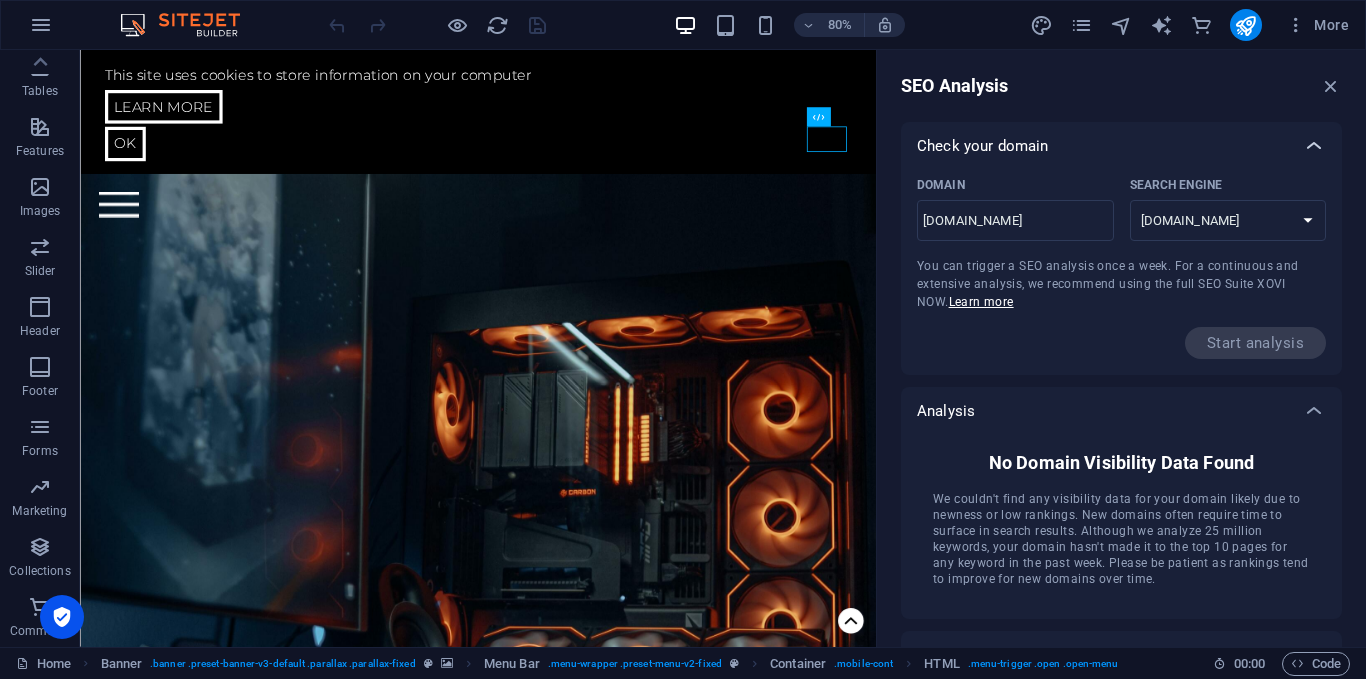 click at bounding box center [1314, 146] 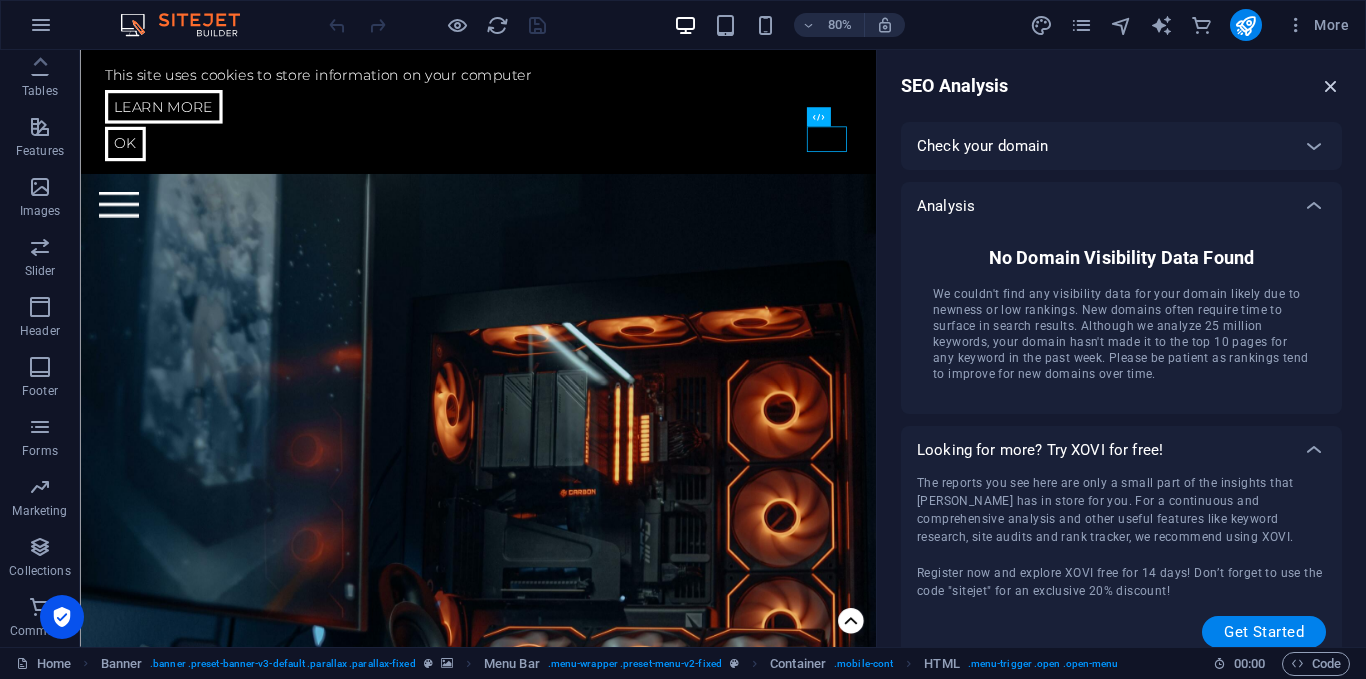 click at bounding box center [1331, 86] 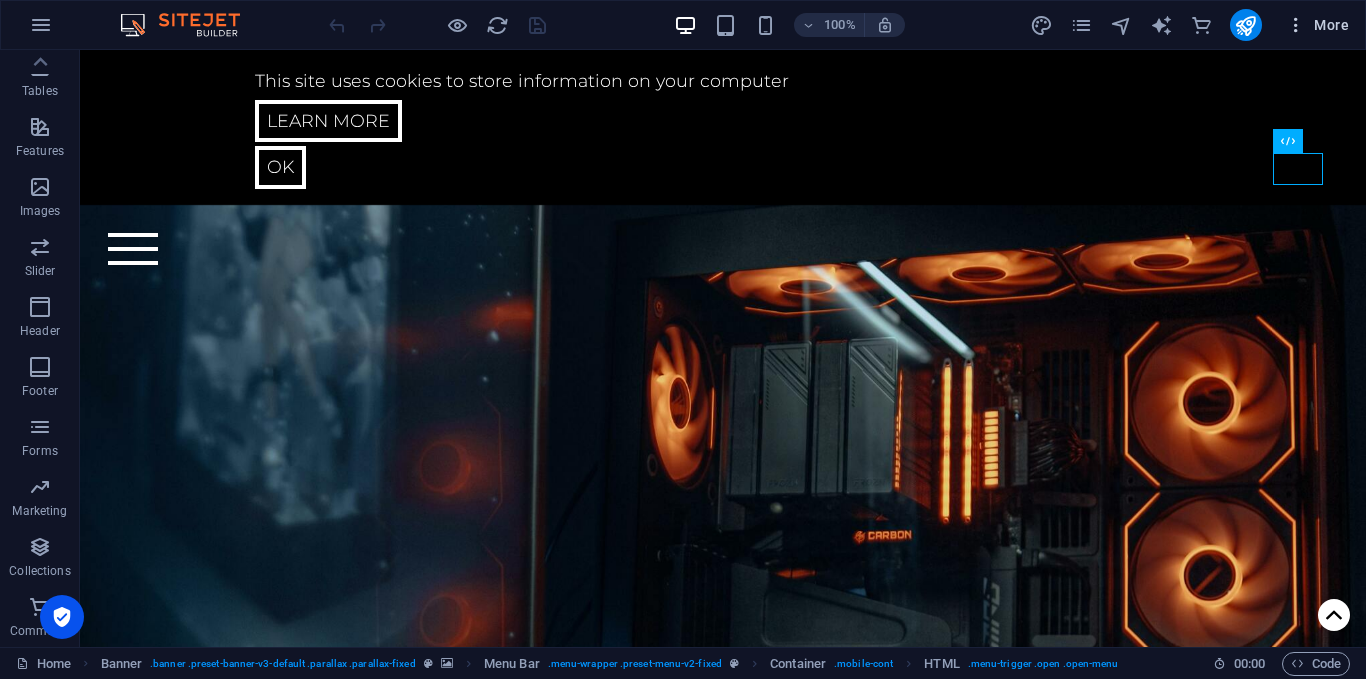 click at bounding box center (1296, 25) 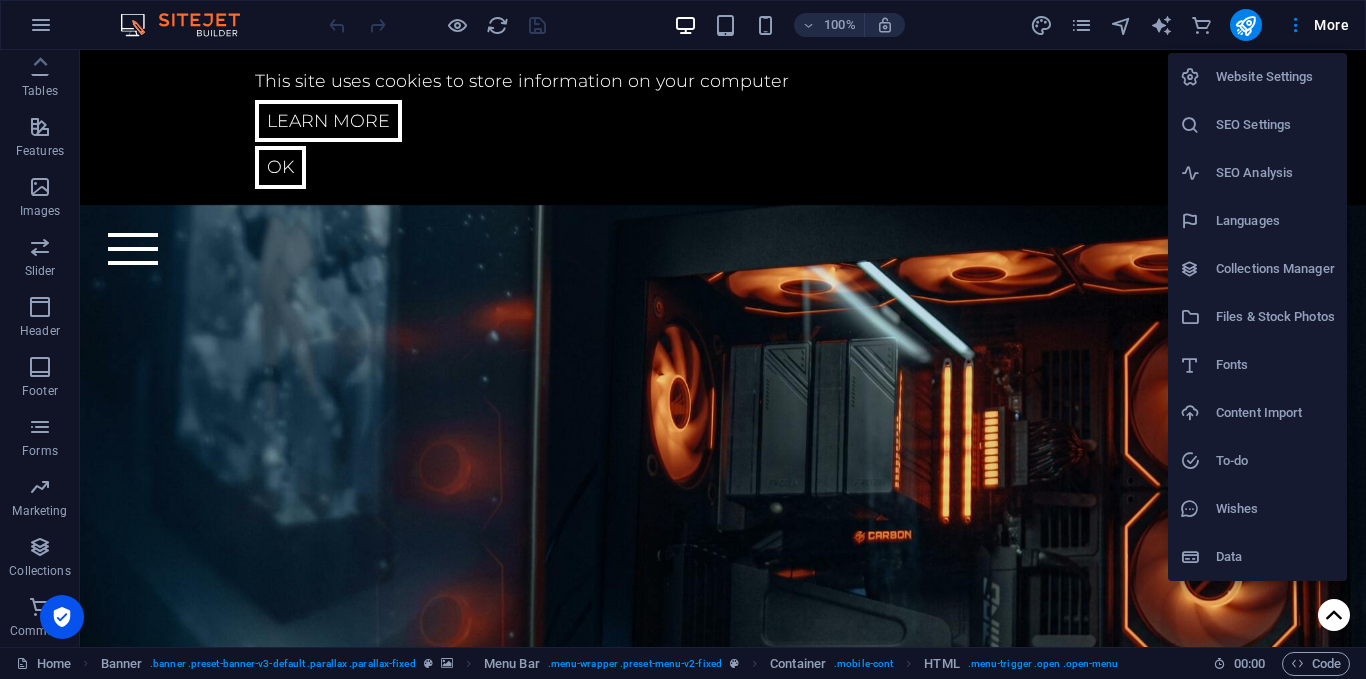 click on "SEO Settings" at bounding box center [1275, 125] 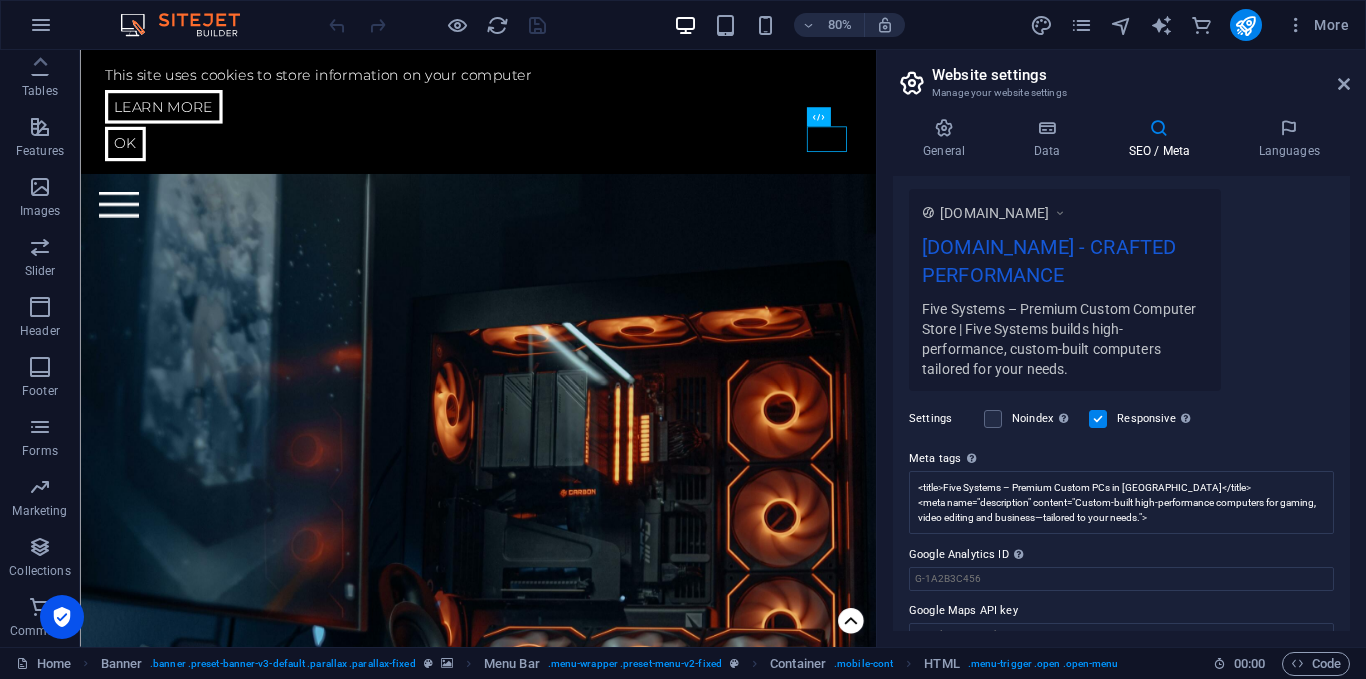 scroll, scrollTop: 369, scrollLeft: 0, axis: vertical 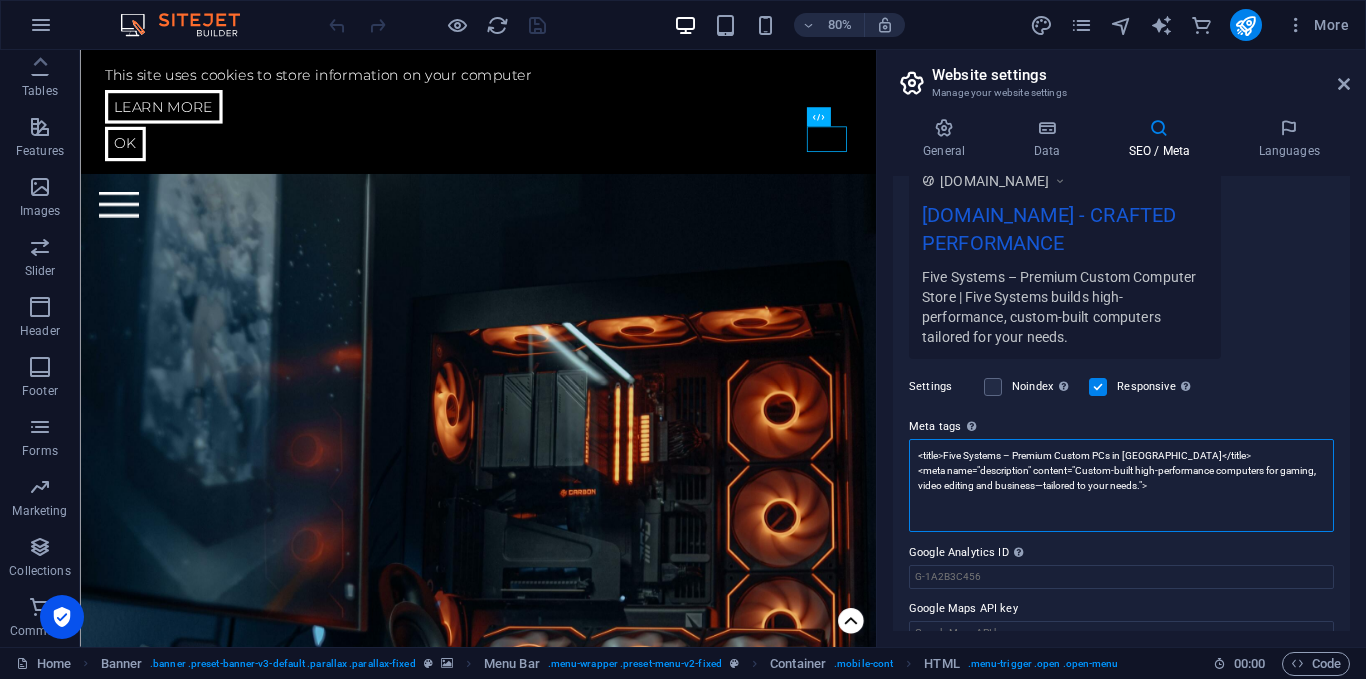 click on "<title>Five Systems – Premium Custom PCs in [GEOGRAPHIC_DATA]</title>
<meta name="description" content="Custom-built high-performance computers for gaming, video editing and business—tailored to your needs.">" at bounding box center (1121, 485) 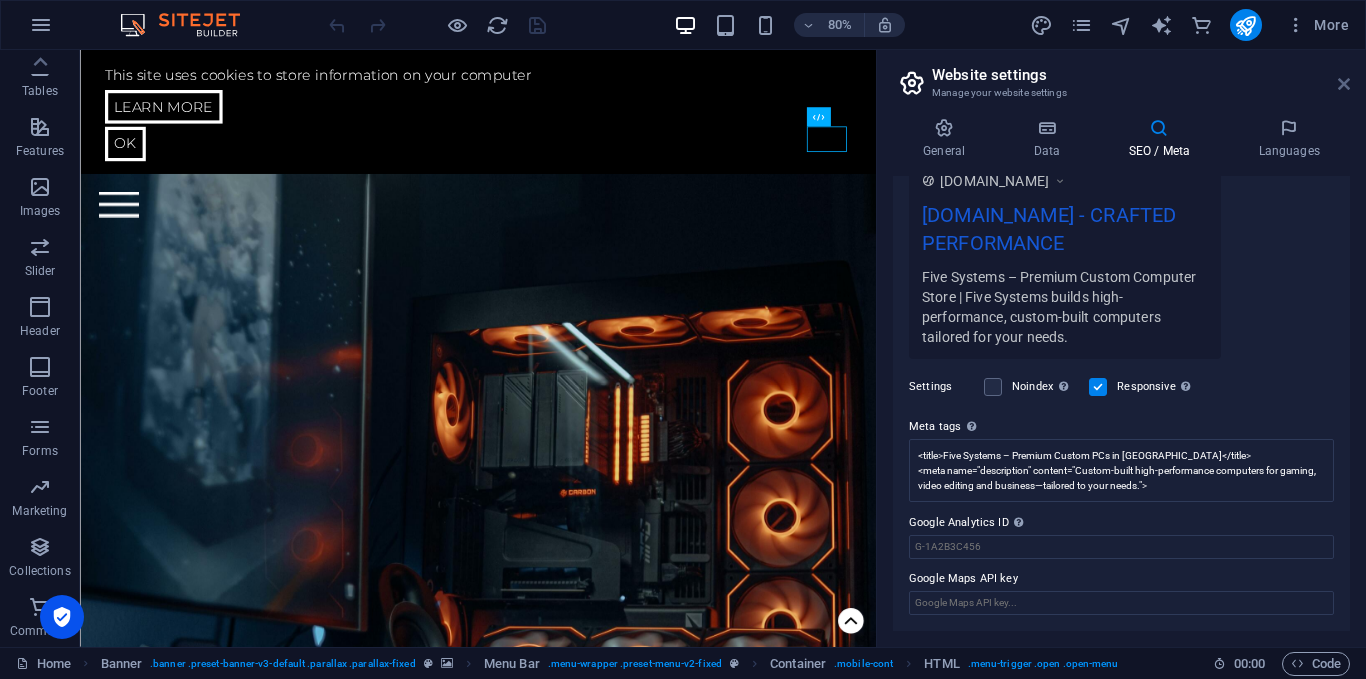click at bounding box center [1344, 84] 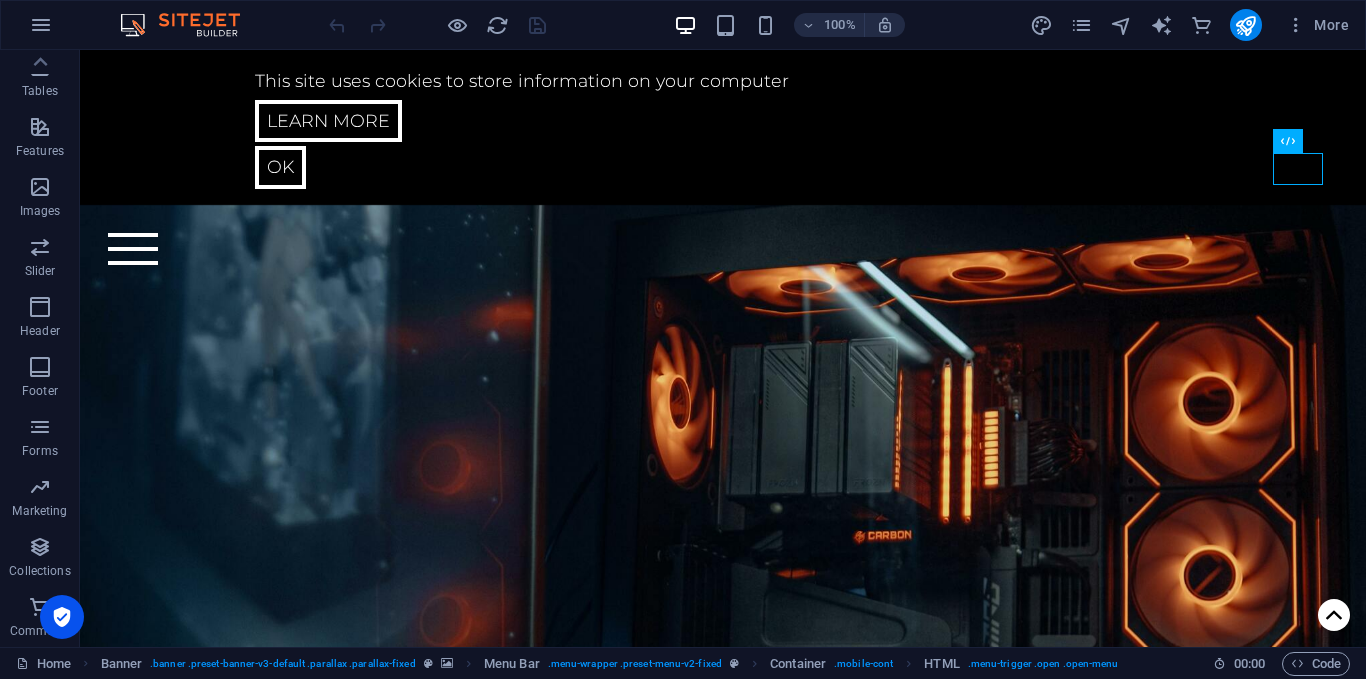 click on "More" at bounding box center (1193, 25) 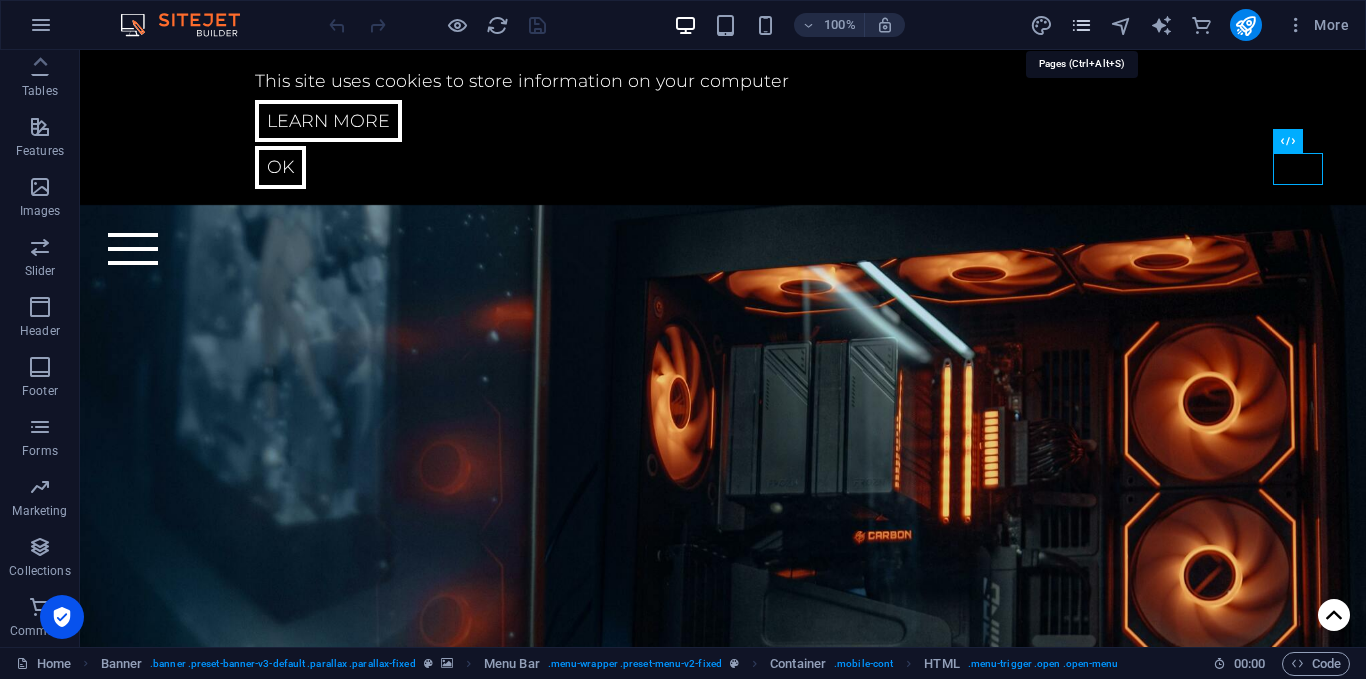 click at bounding box center (1081, 25) 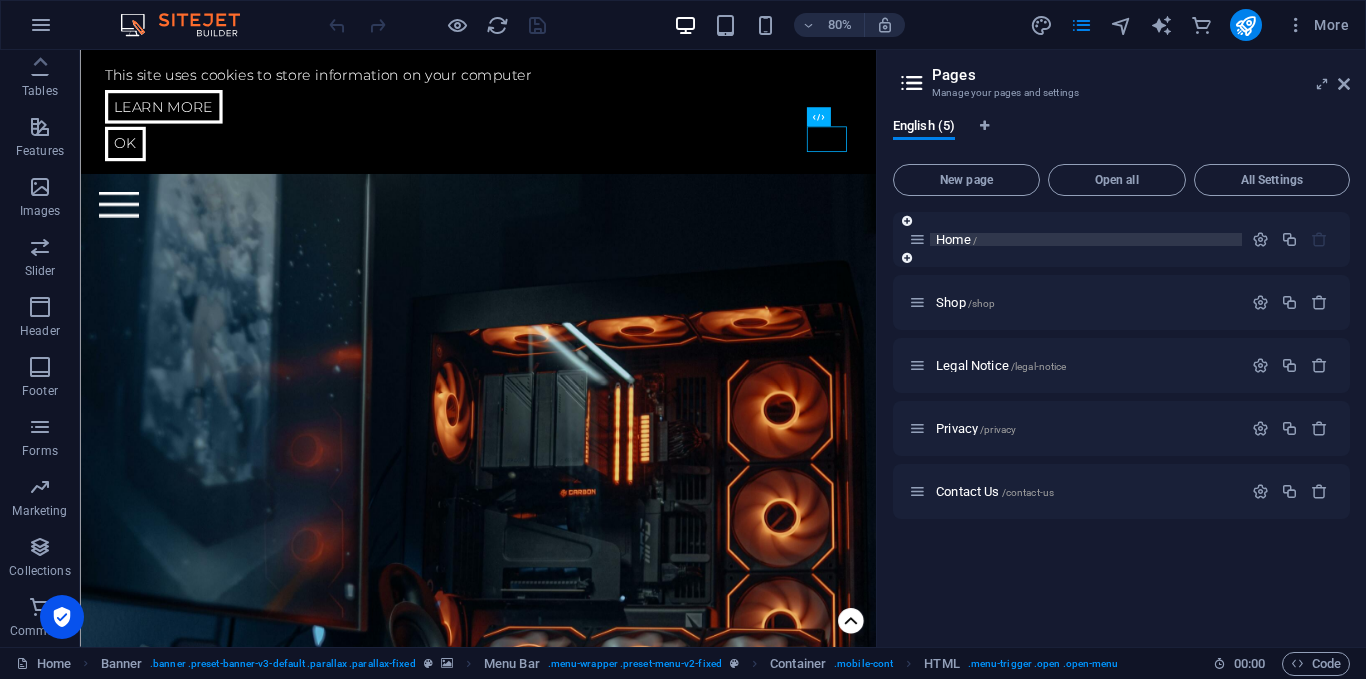 click on "Home /" at bounding box center [1086, 239] 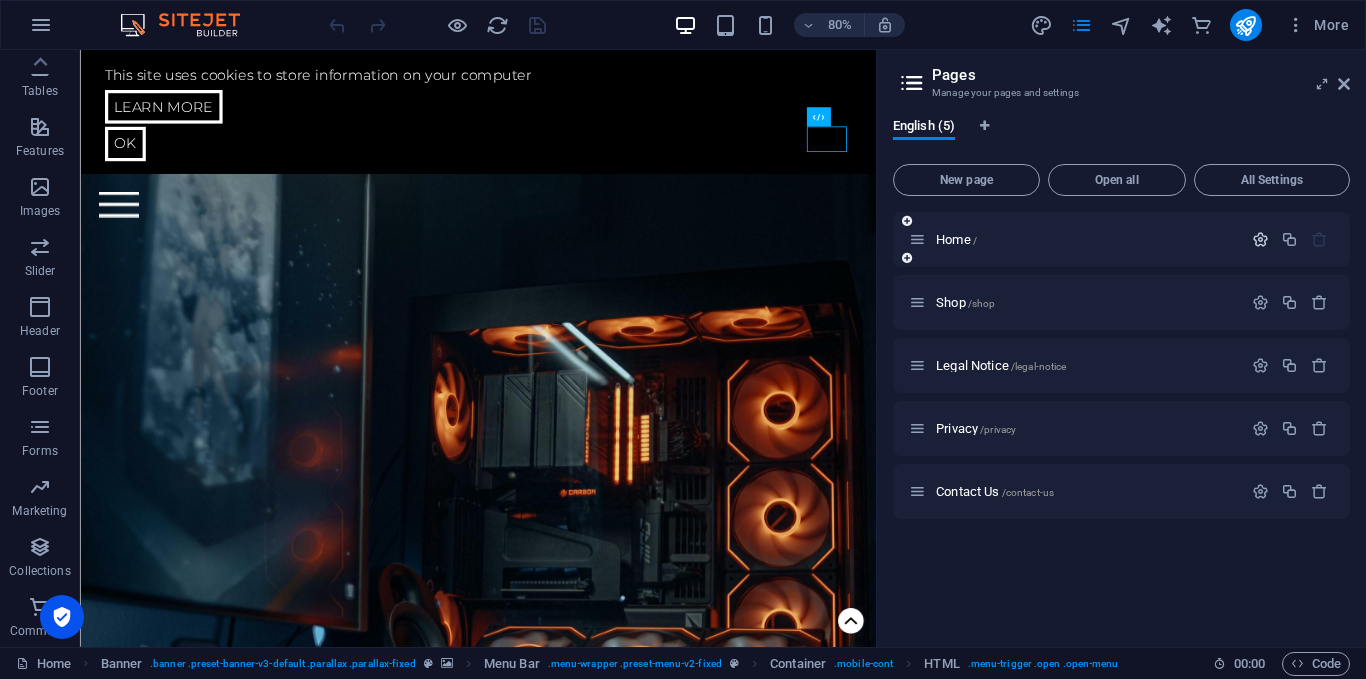 click at bounding box center (1260, 239) 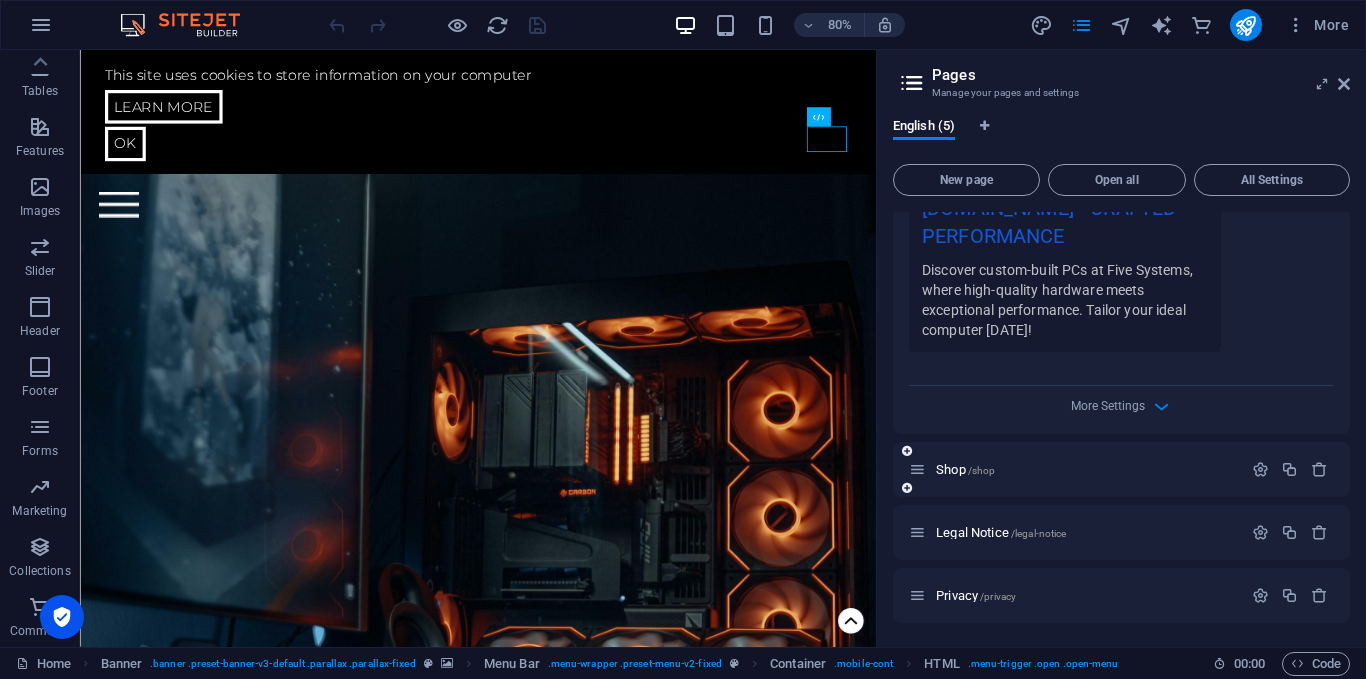 scroll, scrollTop: 700, scrollLeft: 0, axis: vertical 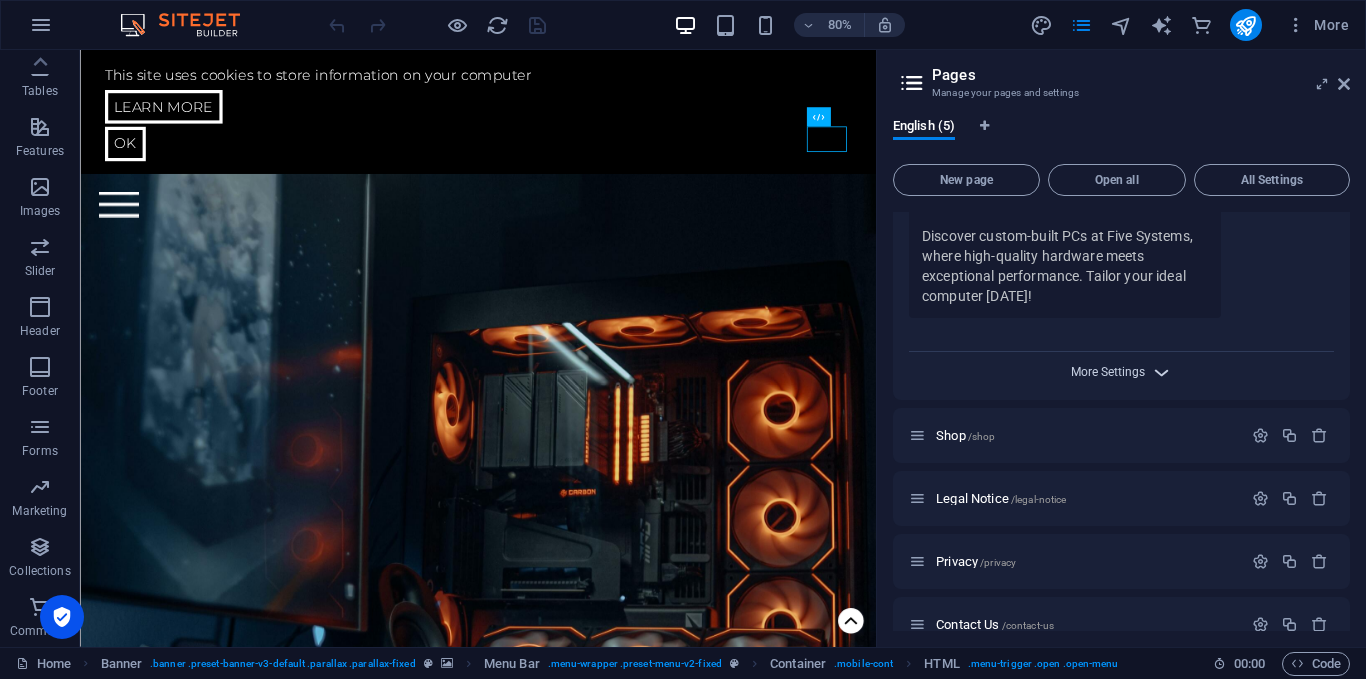 click on "More Settings" at bounding box center [1108, 372] 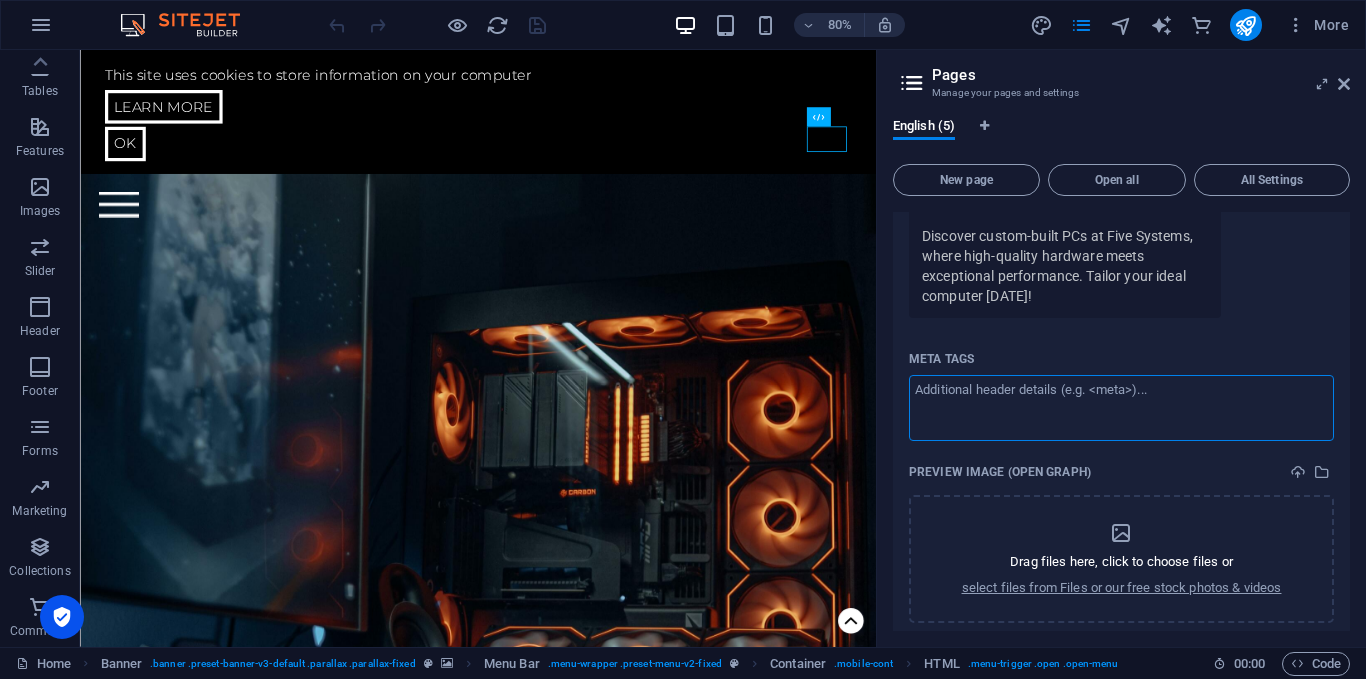 click on "Meta tags ​" at bounding box center [1121, 407] 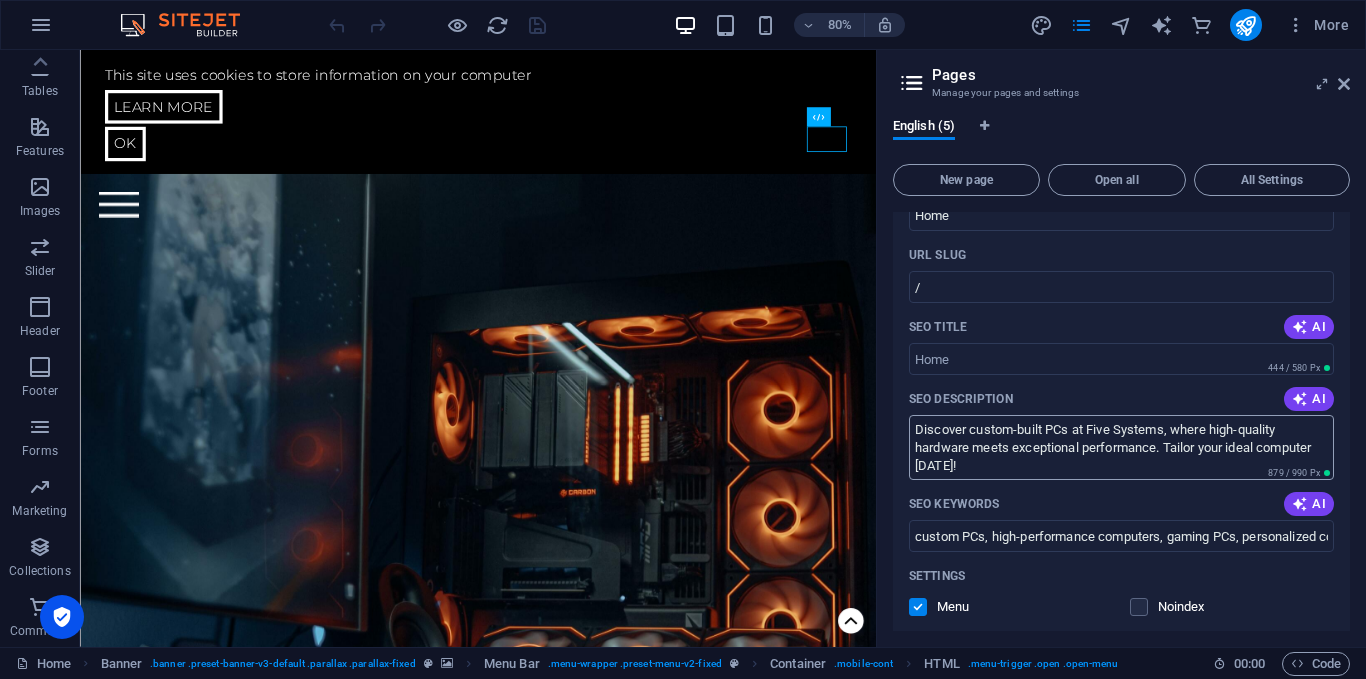 scroll, scrollTop: 0, scrollLeft: 0, axis: both 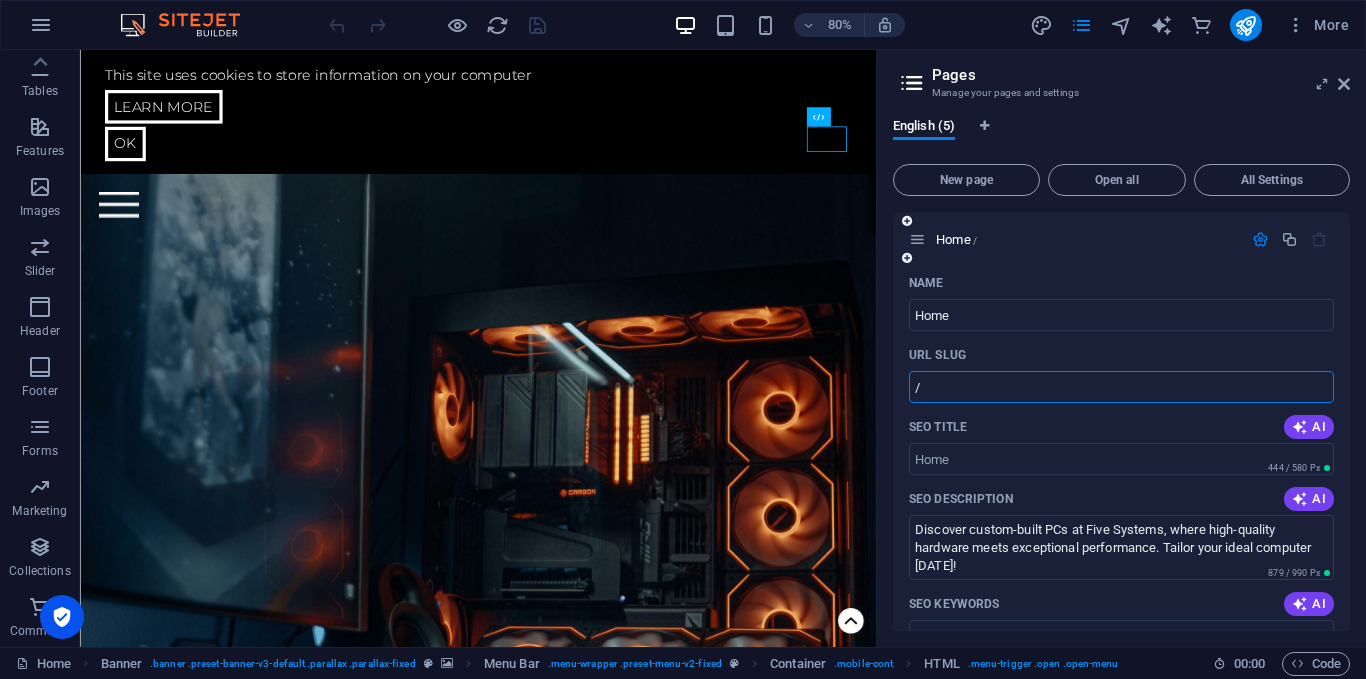 click on "/" at bounding box center [1121, 387] 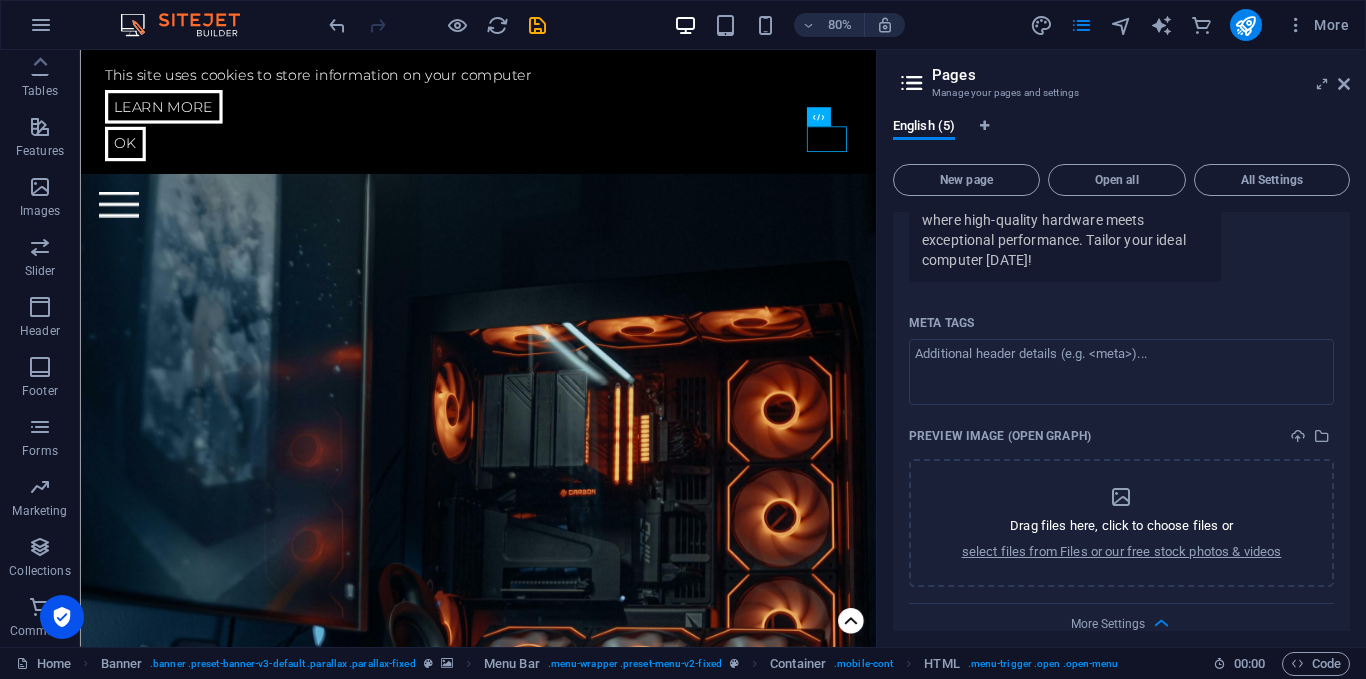 scroll, scrollTop: 700, scrollLeft: 0, axis: vertical 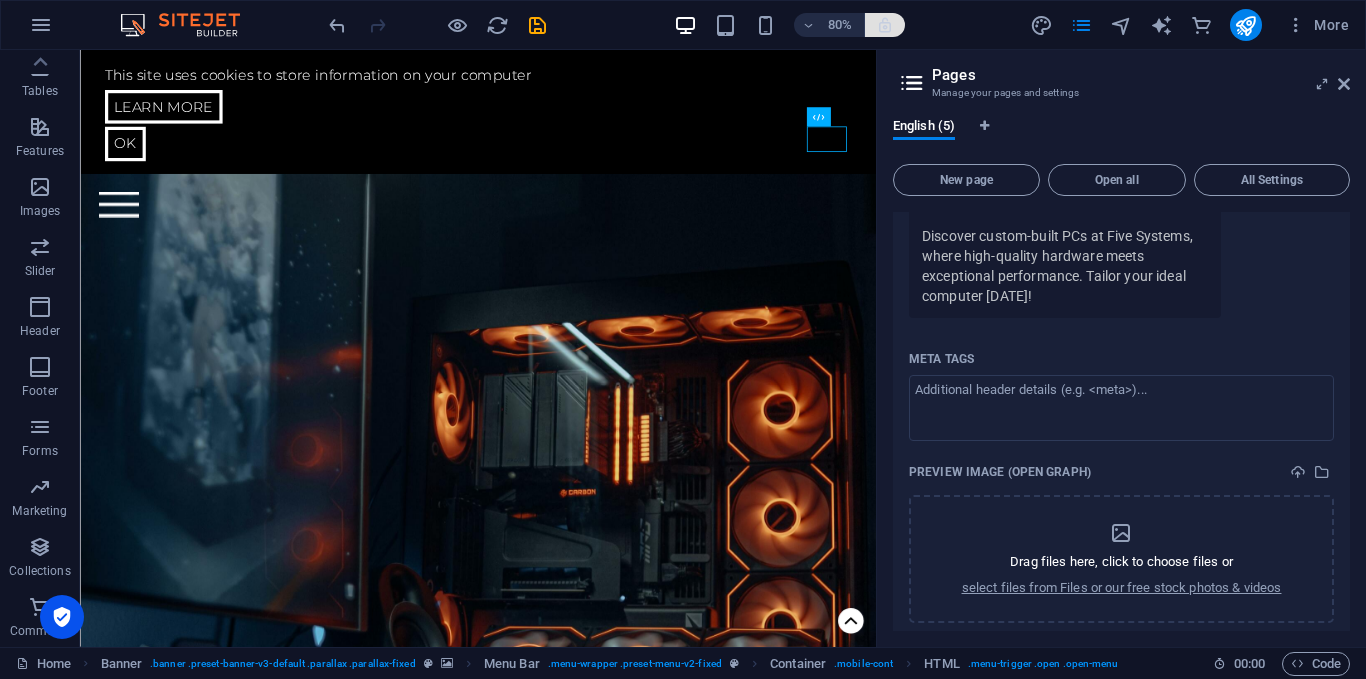 type on "/home" 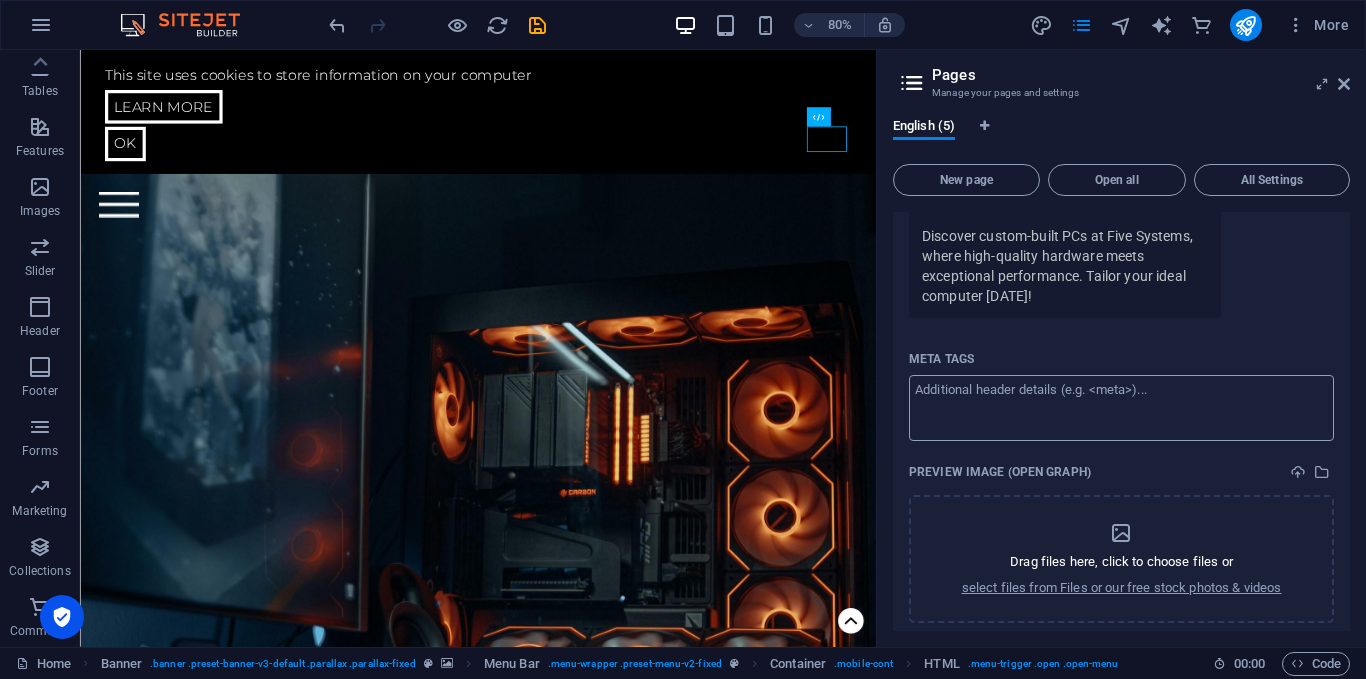click on "Meta tags ​" at bounding box center (1121, 407) 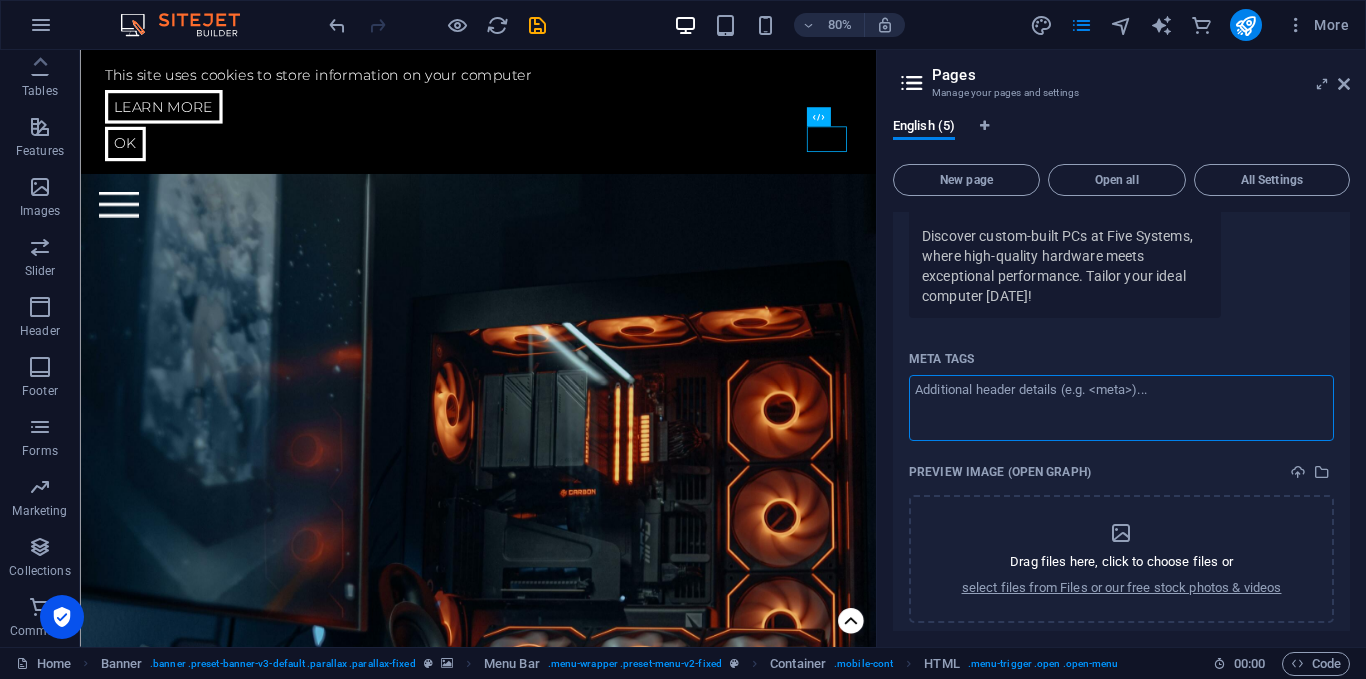 paste on "<head>
<meta charset="UTF-8" />
<meta name="viewport" content="width=device-width, initial-scale=1.0" />
<title>Five Systems – Premium Custom PCs in [GEOGRAPHIC_DATA]</title>
<meta name="description" content="Custom-built high-performance PCs for gaming, video editing, and business in [GEOGRAPHIC_DATA]. Expert-designed, performance-tuned systems tailored to your needs." />
<meta name="robots" content="index, follow" />
<meta name="keywords" content="custom gaming PCs, video editing PCs, workstation PCs, [GEOGRAPHIC_DATA], Five Systems" />
<meta name="author" content="Five Systems" />
<link rel="canonical" href="[URL][DOMAIN_NAME]" />
<link rel="icon" href="/favicon.ico" type="image/x-icon" />
<!-- Open Graph / Facebook -->
<meta property="og:type" content="website" />
<meta property="og:url" content="[URL][DOMAIN_NAME]" />
<meta property="og:title" content="Five Systems – Premium Custom PCs in [GEOGRAPHIC_DATA]" />
<meta property="og:description" content="Build your dream PC with Five Sys" 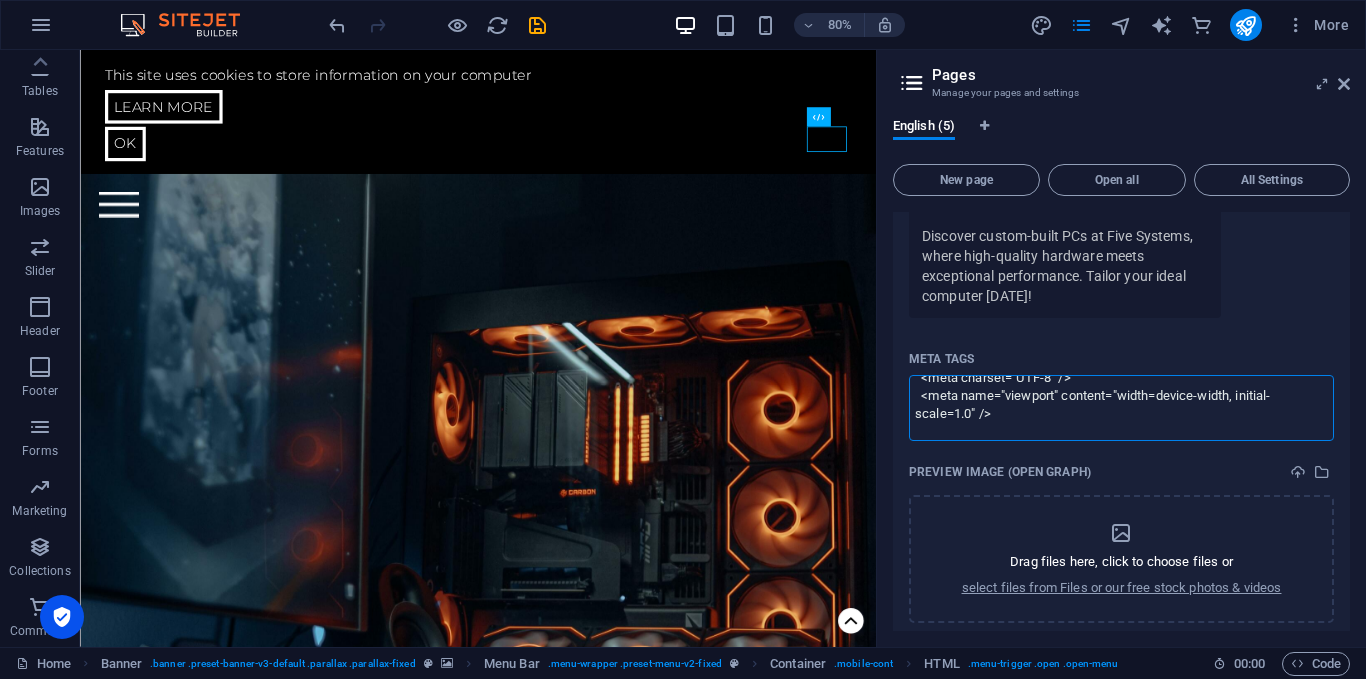 scroll, scrollTop: 0, scrollLeft: 0, axis: both 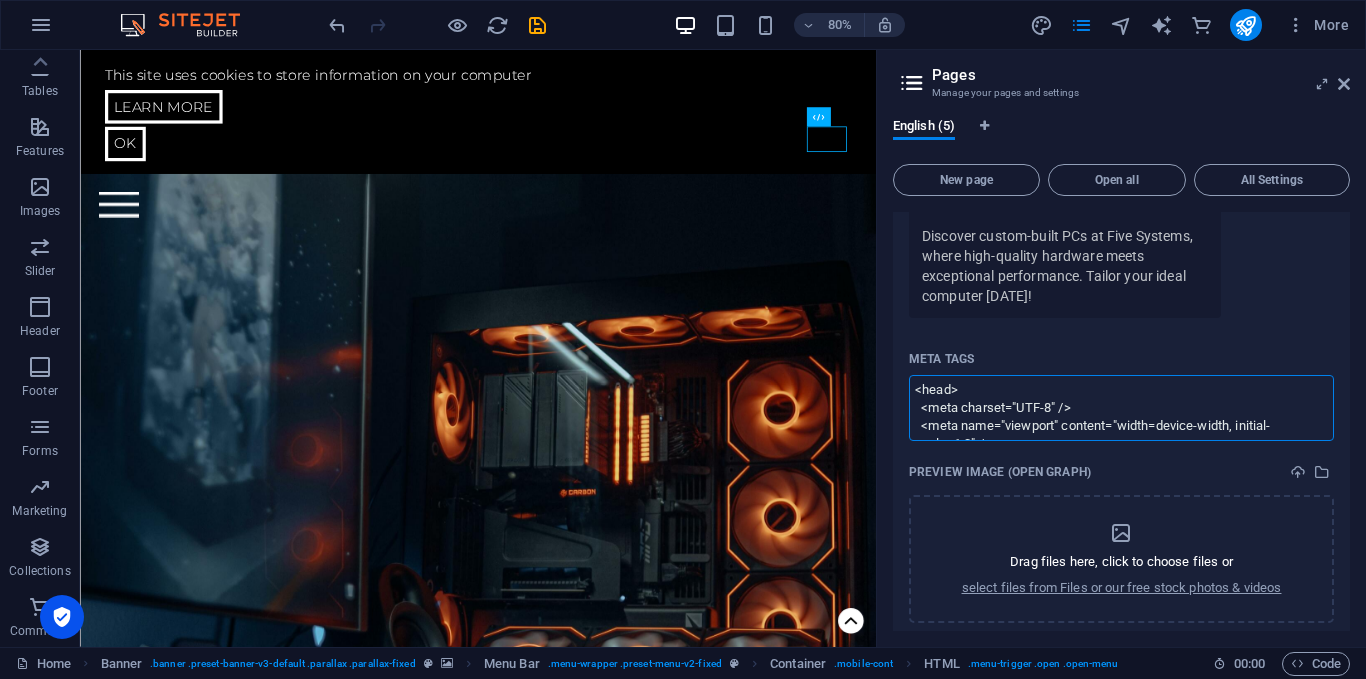 click on "<head>
<meta charset="UTF-8" />
<meta name="viewport" content="width=device-width, initial-scale=1.0" />
<title>Five Systems – Premium Custom PCs in [GEOGRAPHIC_DATA]</title>
<meta name="description" content="Custom-built high-performance PCs for gaming, video editing, and business in [GEOGRAPHIC_DATA]. Expert-designed, performance-tuned systems tailored to your needs." />
<meta name="robots" content="index, follow" />
<meta name="keywords" content="custom gaming PCs, video editing PCs, workstation PCs, [GEOGRAPHIC_DATA], Five Systems" />
<meta name="author" content="Five Systems" />
<link rel="canonical" href="[URL][DOMAIN_NAME]" />
<link rel="icon" href="/favicon.ico" type="image/x-icon" />
<!-- Open Graph / Facebook -->
<meta property="og:type" content="website" />
<meta property="og:url" content="[URL][DOMAIN_NAME]" />
<meta property="og:title" content="Five Systems – Premium Custom PCs in [GEOGRAPHIC_DATA]" />
<meta property="og:description" content="Build your dream PC with Five Sys" at bounding box center (1121, 407) 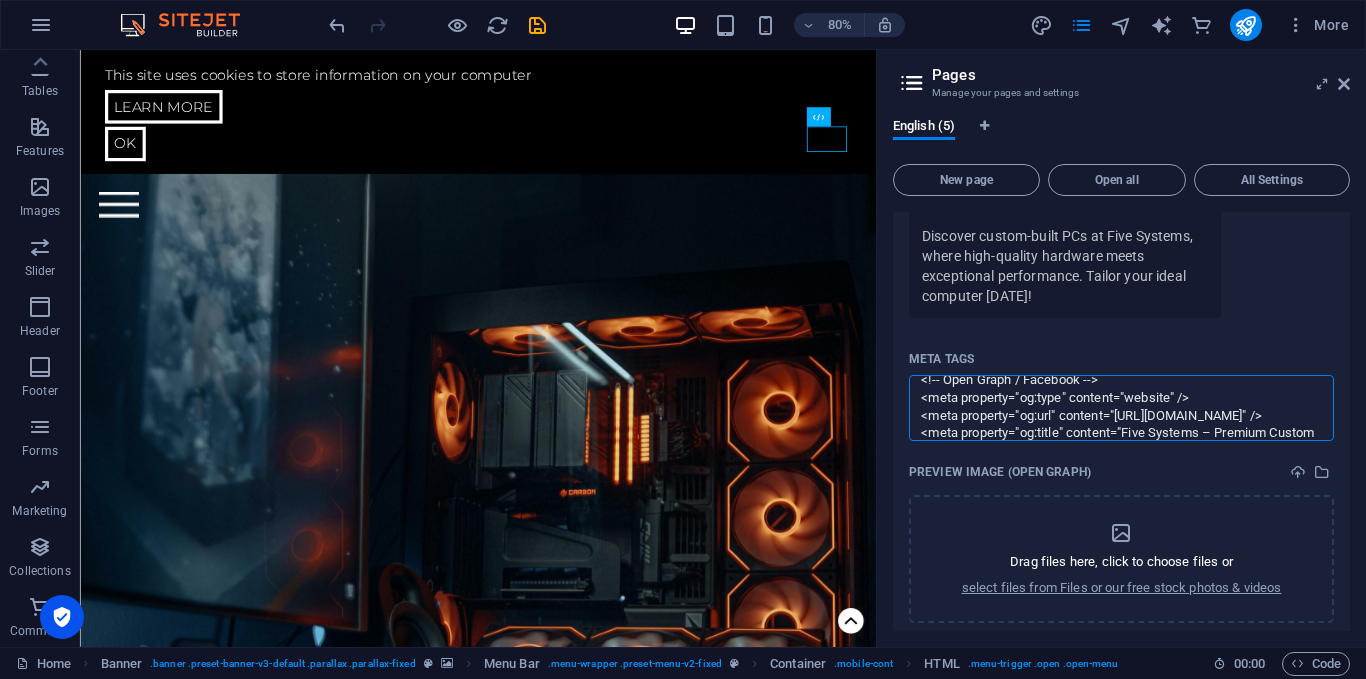 scroll, scrollTop: 420, scrollLeft: 0, axis: vertical 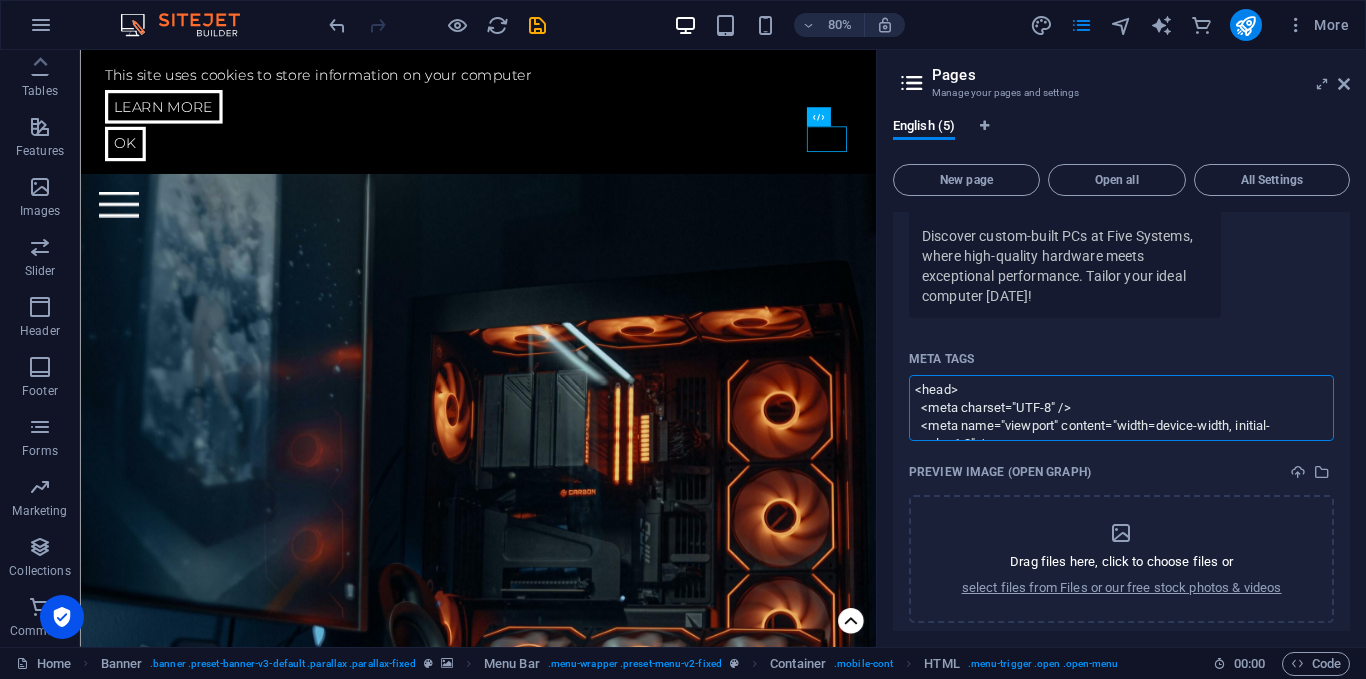 drag, startPoint x: 1022, startPoint y: 427, endPoint x: 936, endPoint y: 368, distance: 104.292854 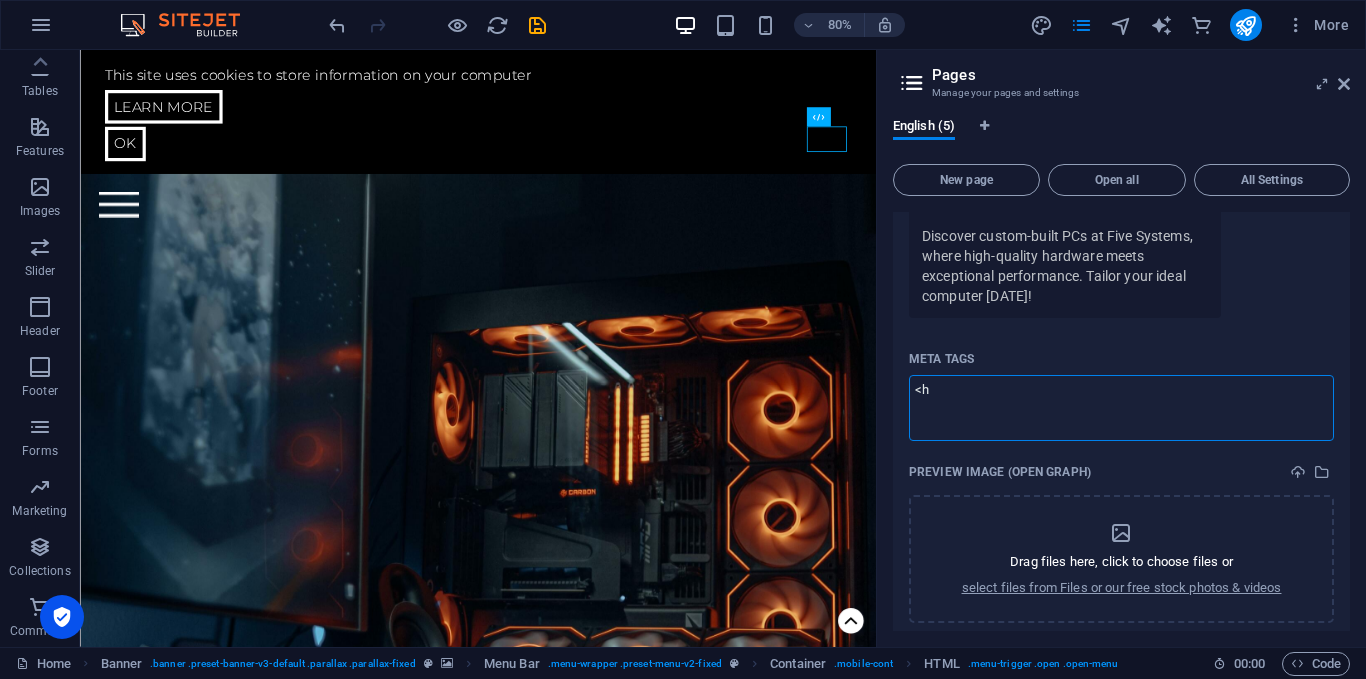 type on "<" 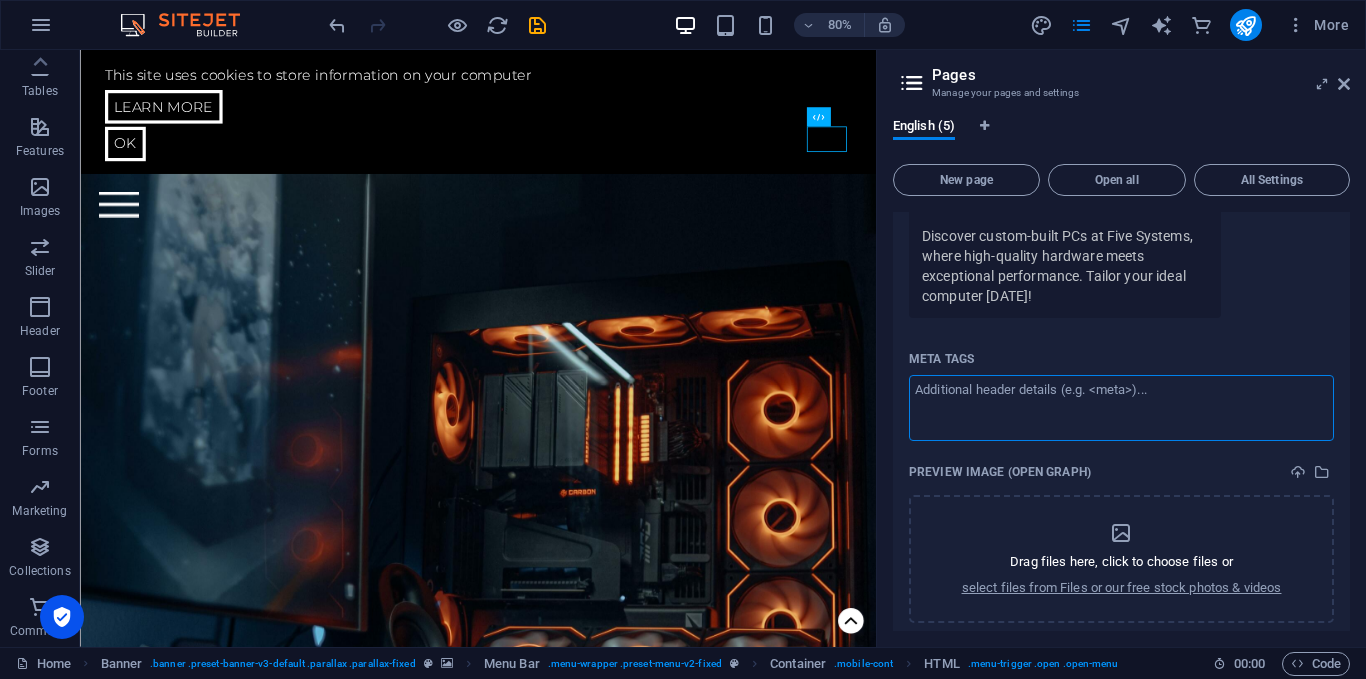 type 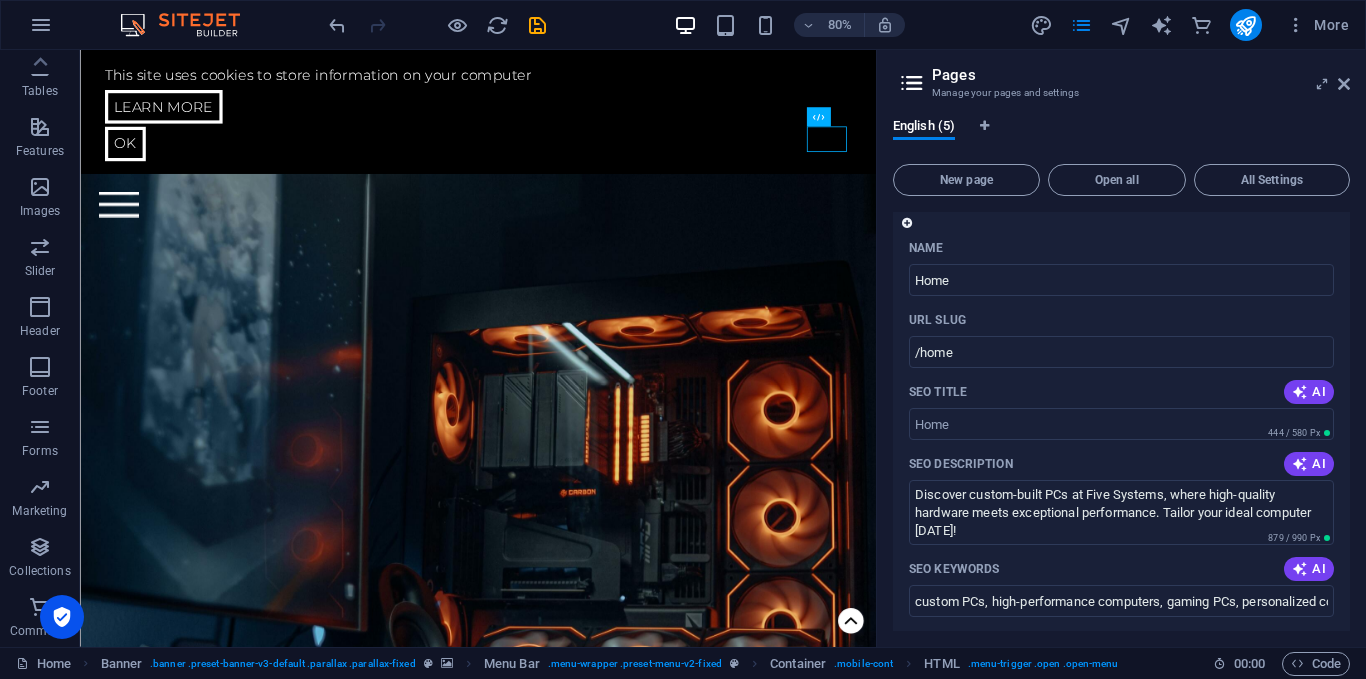 scroll, scrollTop: 0, scrollLeft: 0, axis: both 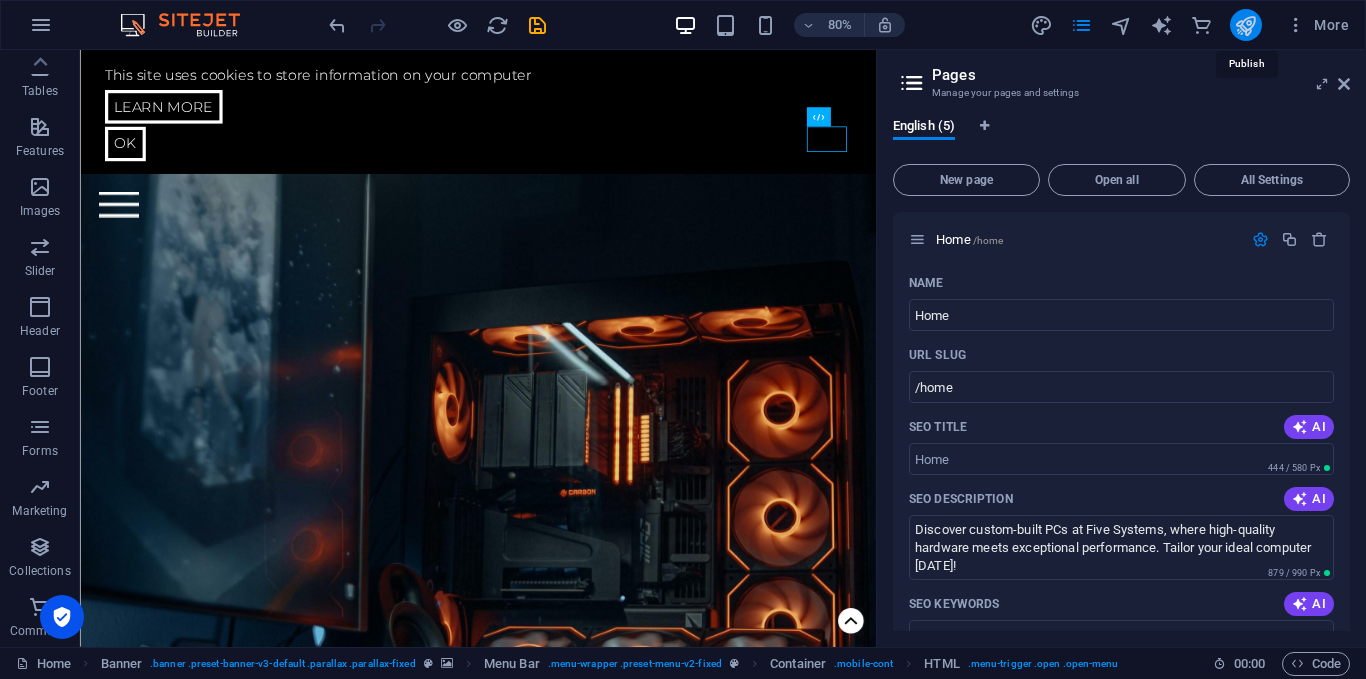 click at bounding box center (1245, 25) 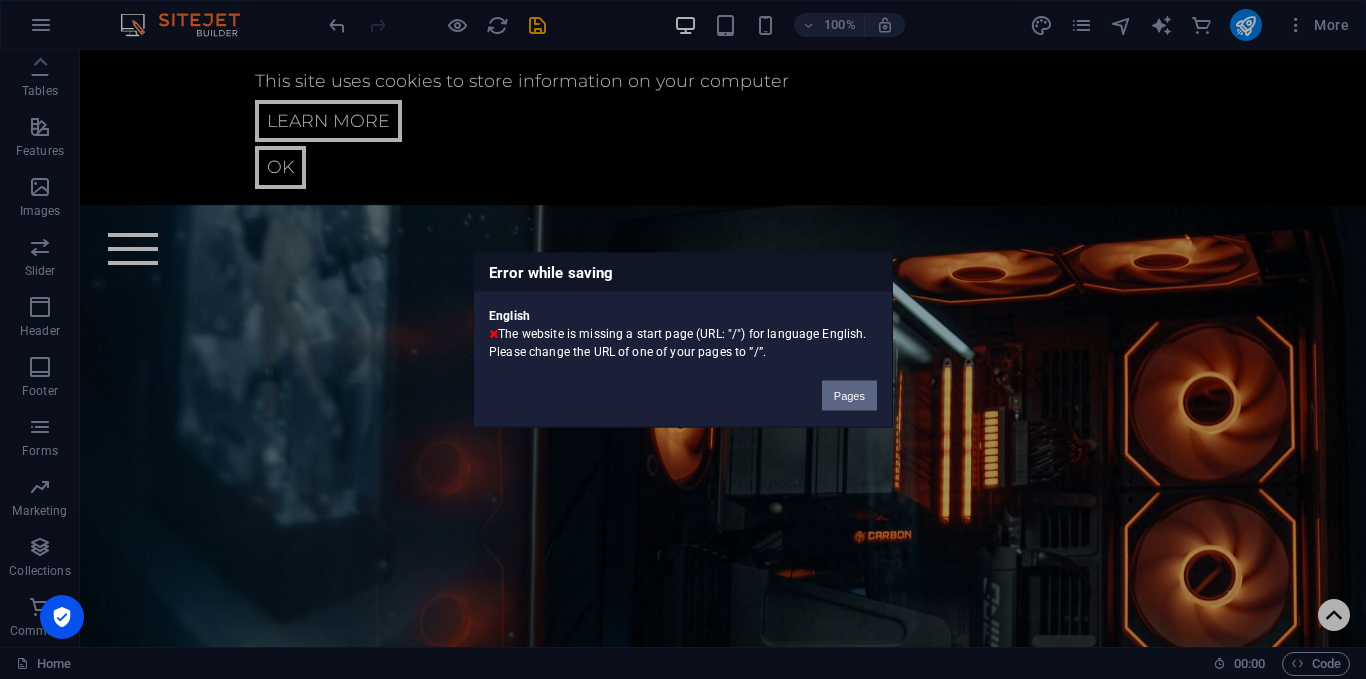click on "Pages" at bounding box center [849, 395] 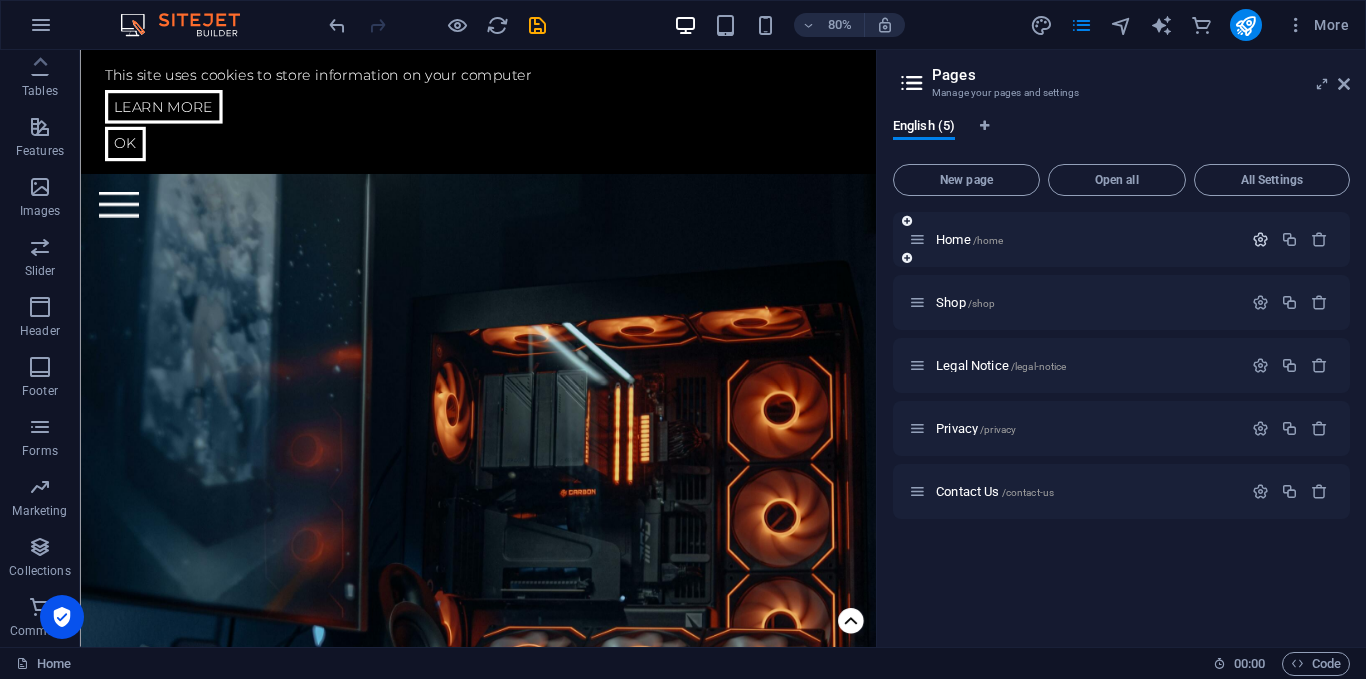 click at bounding box center (1260, 239) 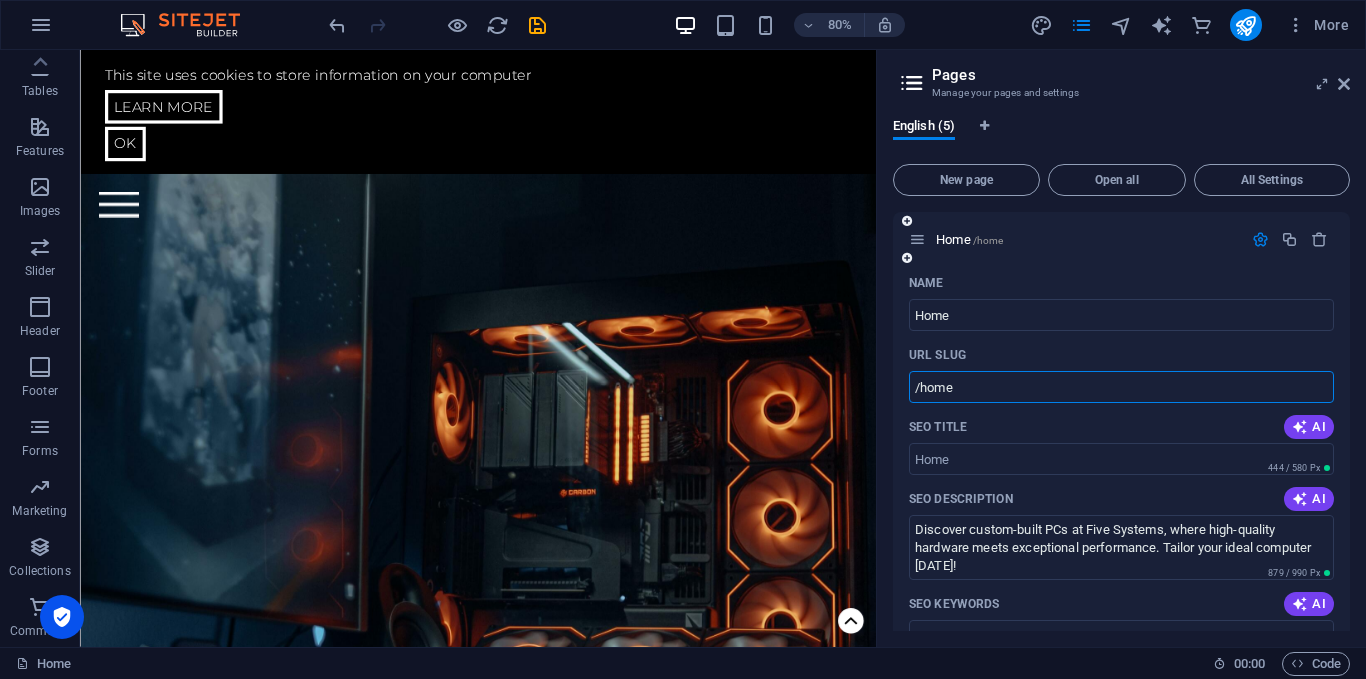 click on "/home" at bounding box center [1121, 387] 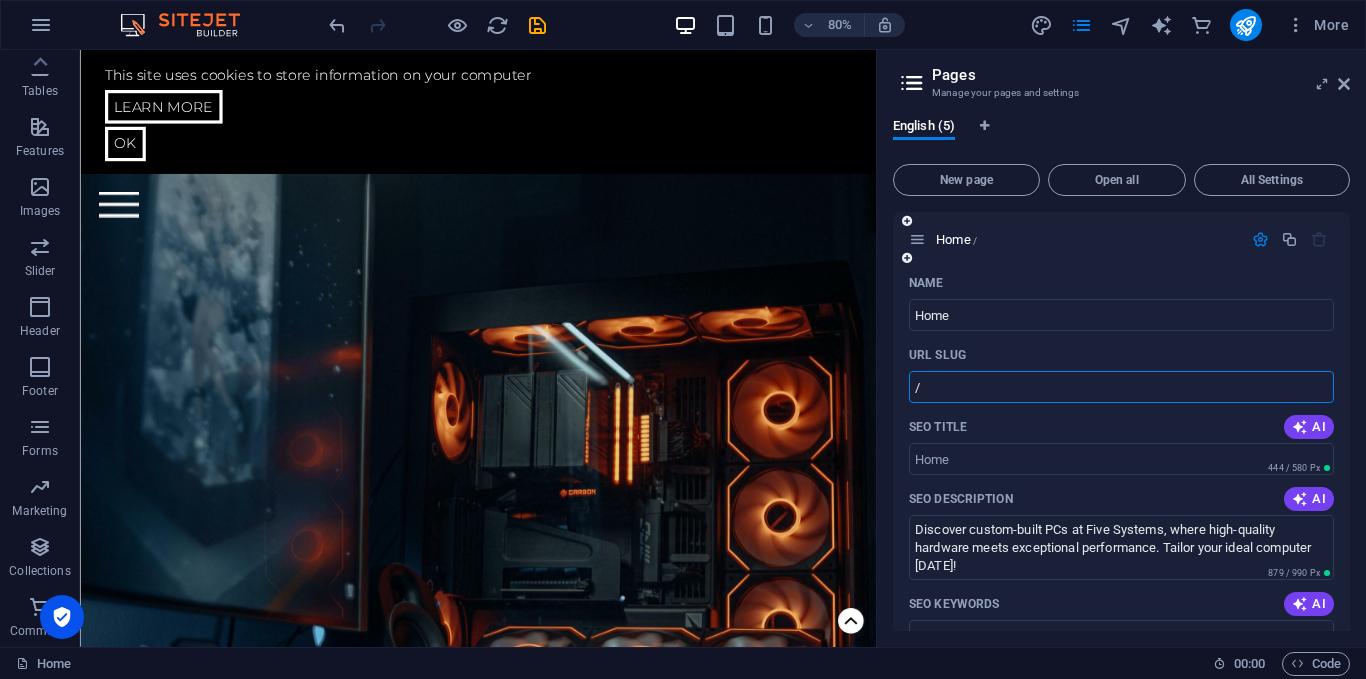 type on "/" 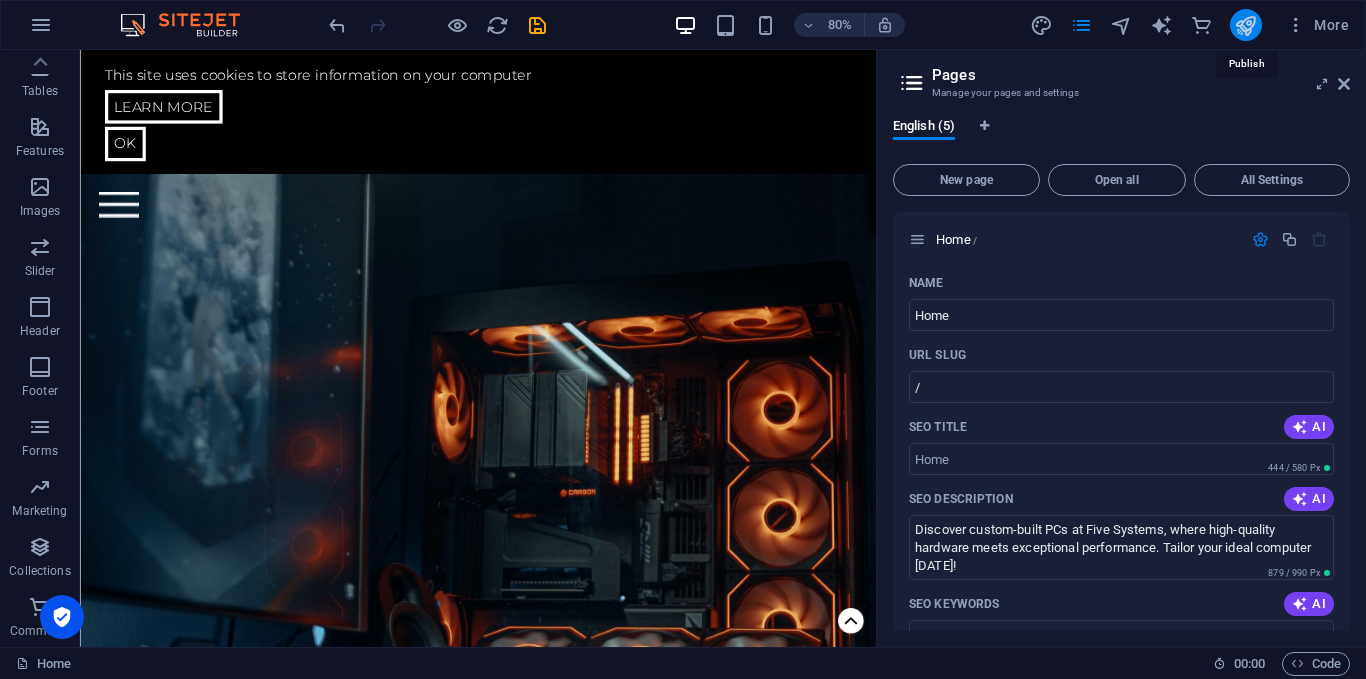 click at bounding box center [1245, 25] 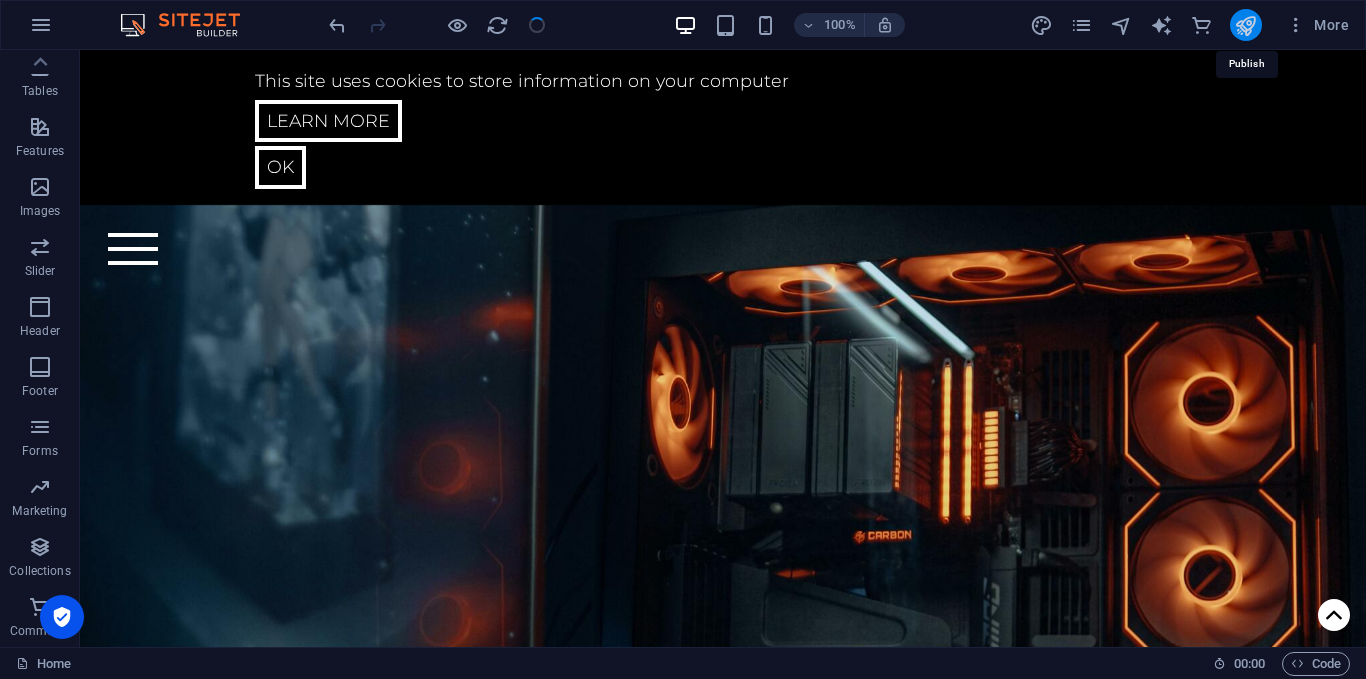 click at bounding box center (1245, 25) 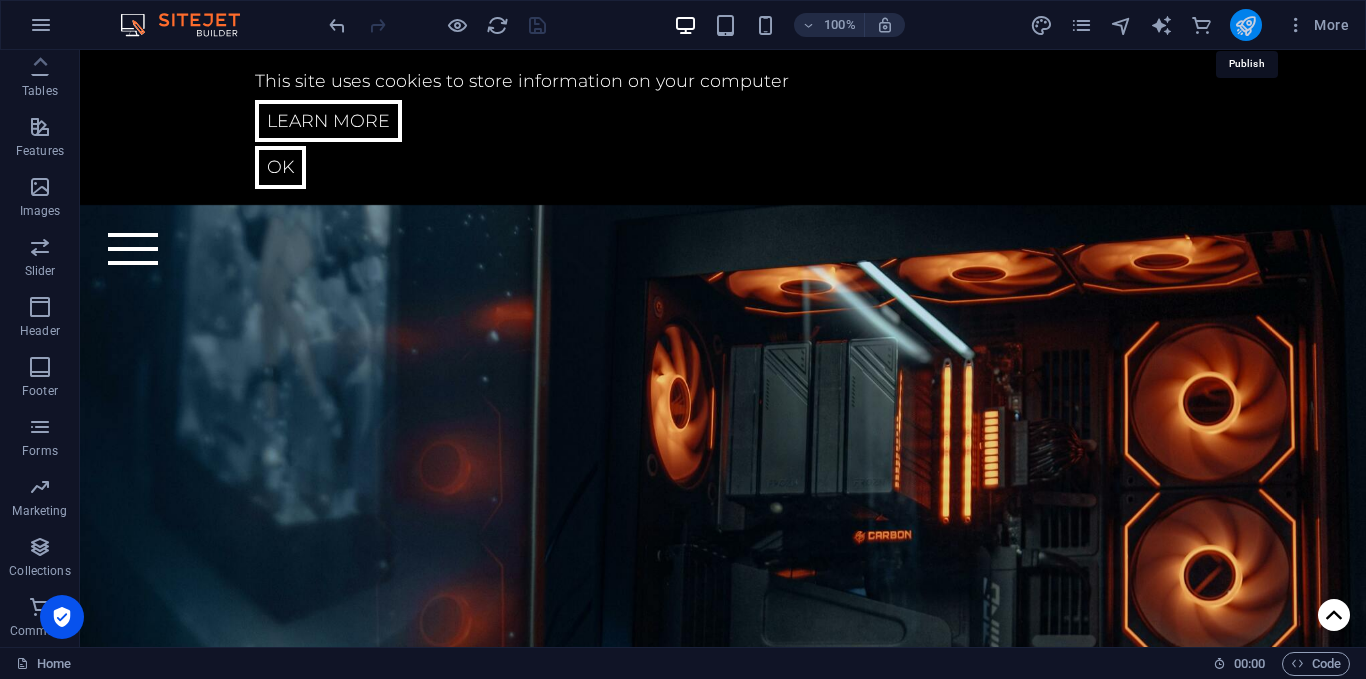 click at bounding box center [1245, 25] 